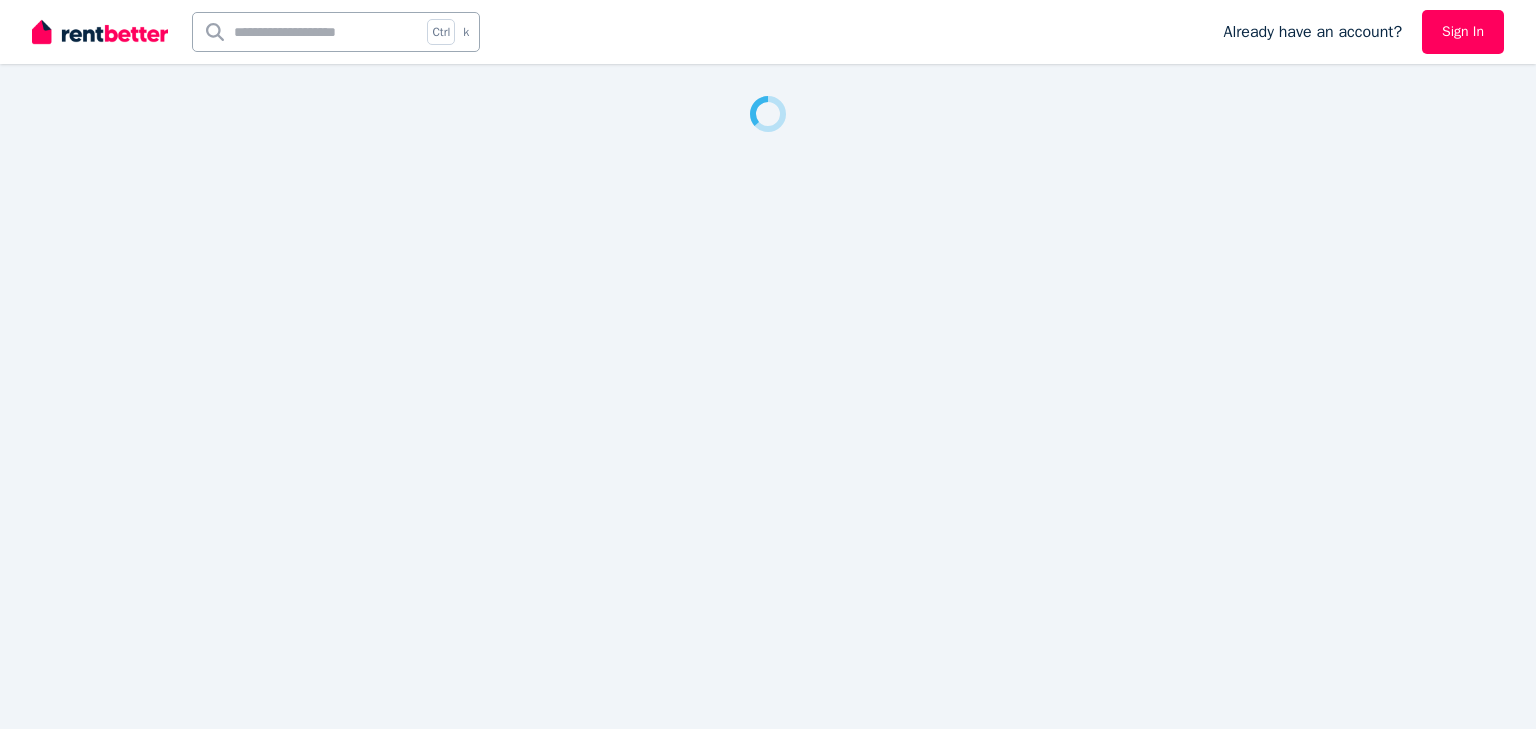 scroll, scrollTop: 0, scrollLeft: 0, axis: both 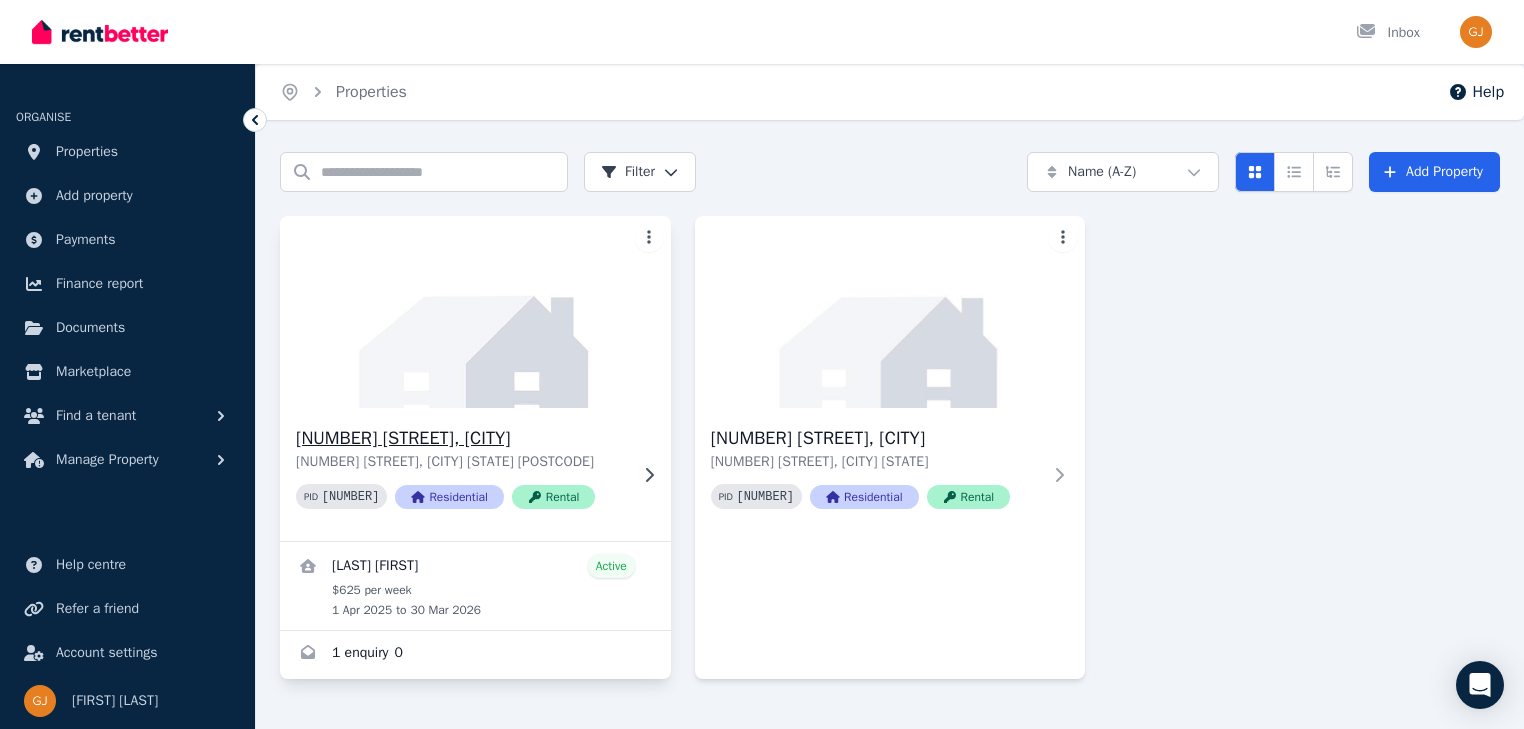 click on "[NUMBER] [STREET], [CITY]" at bounding box center (461, 438) 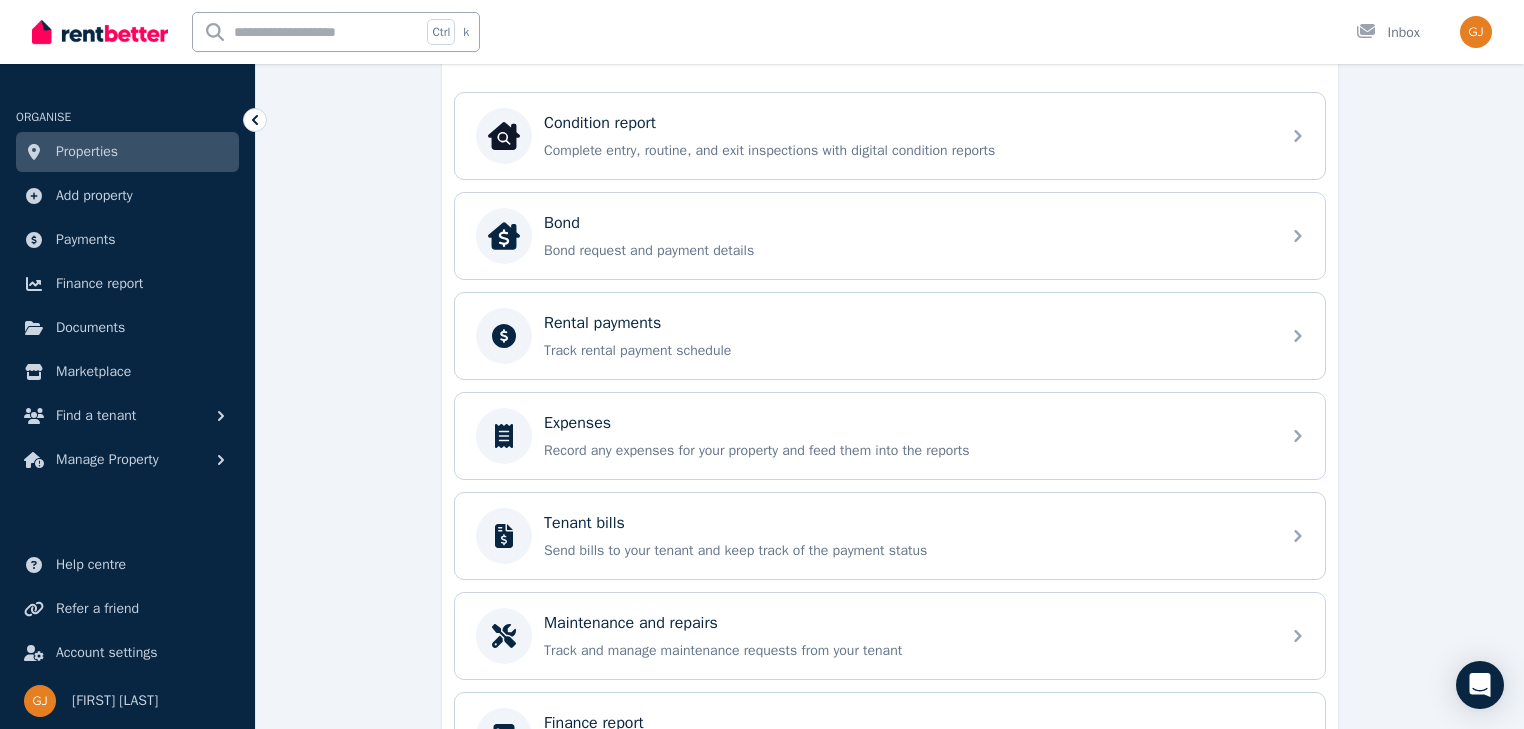 scroll, scrollTop: 771, scrollLeft: 0, axis: vertical 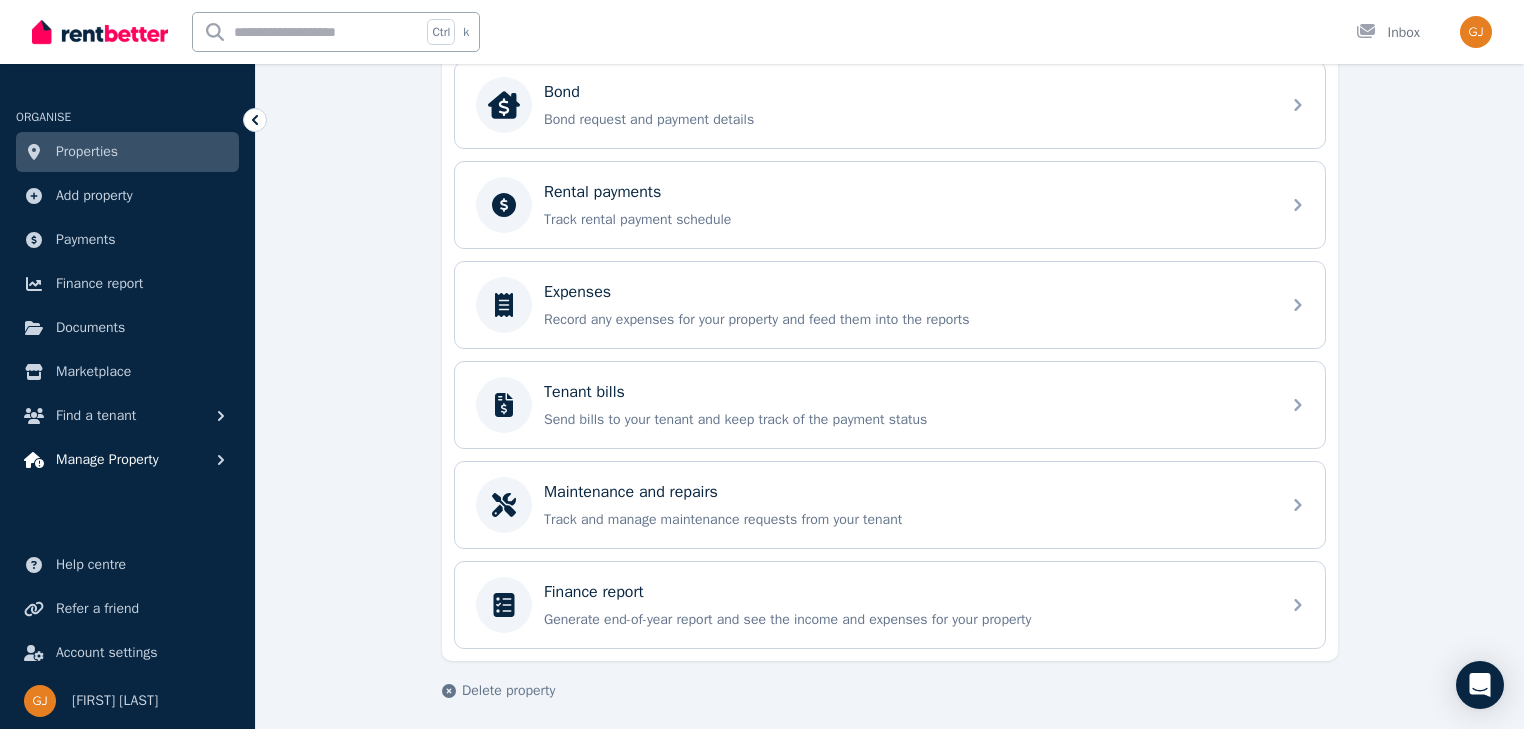 click on "Manage Property" at bounding box center (107, 460) 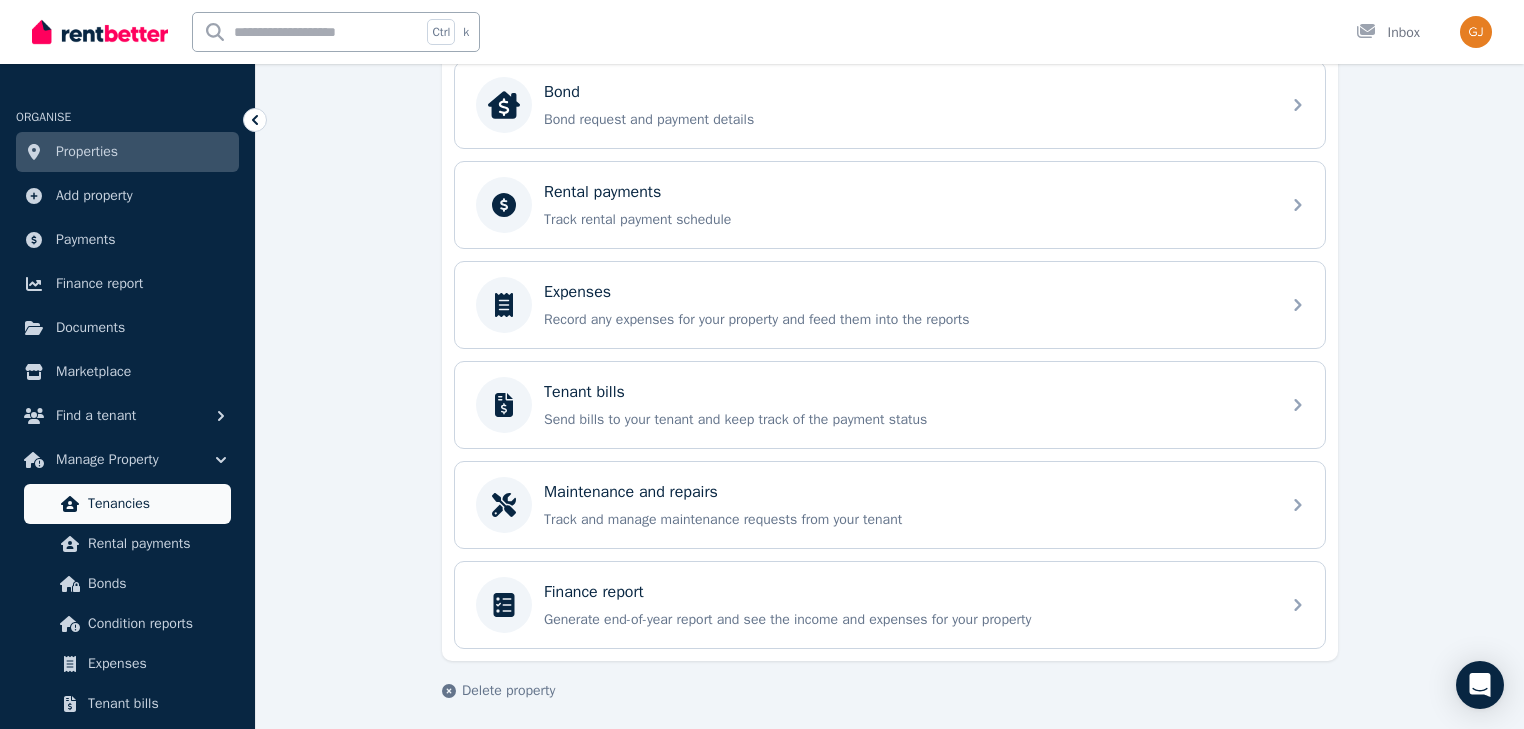 click on "Tenancies" at bounding box center (155, 504) 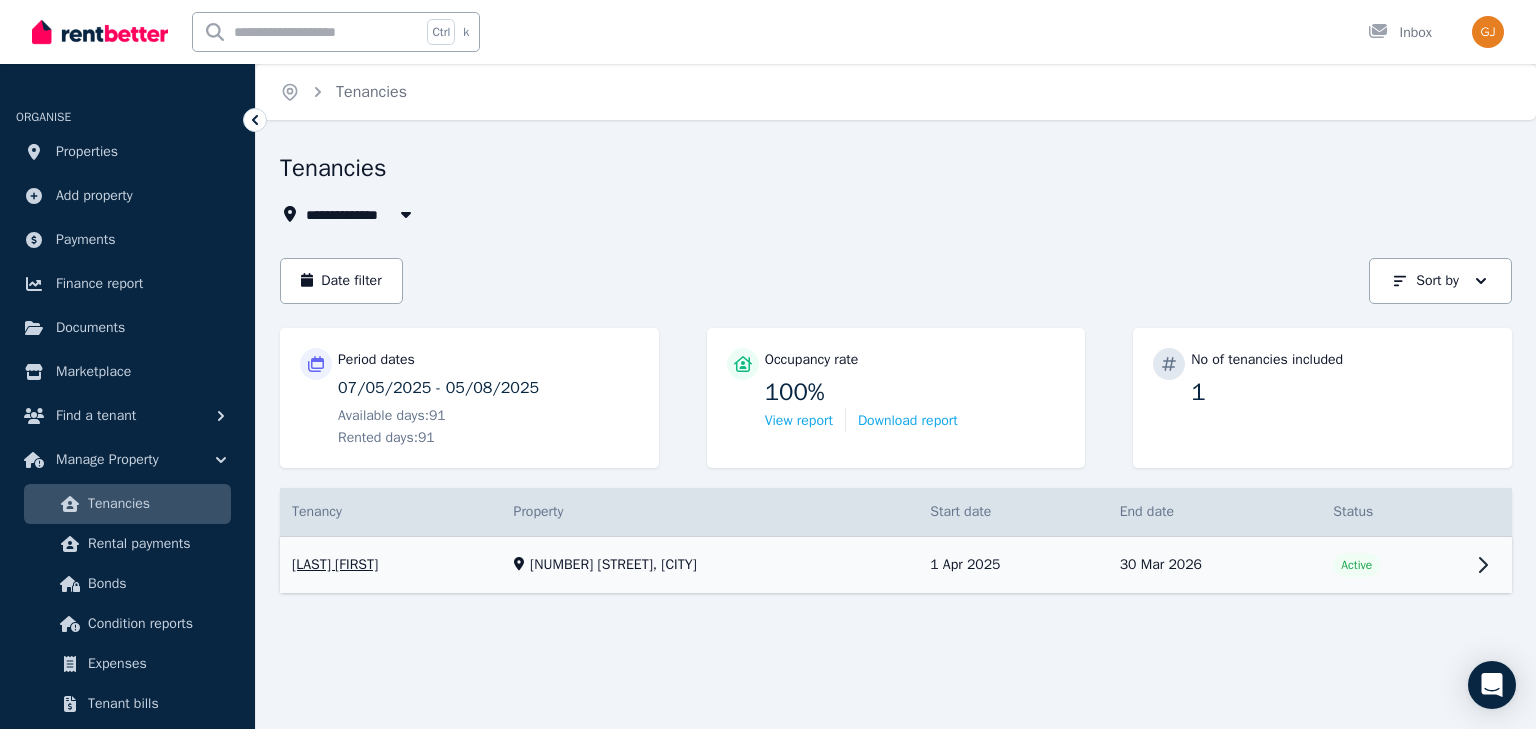 click on "View property details" at bounding box center (896, 565) 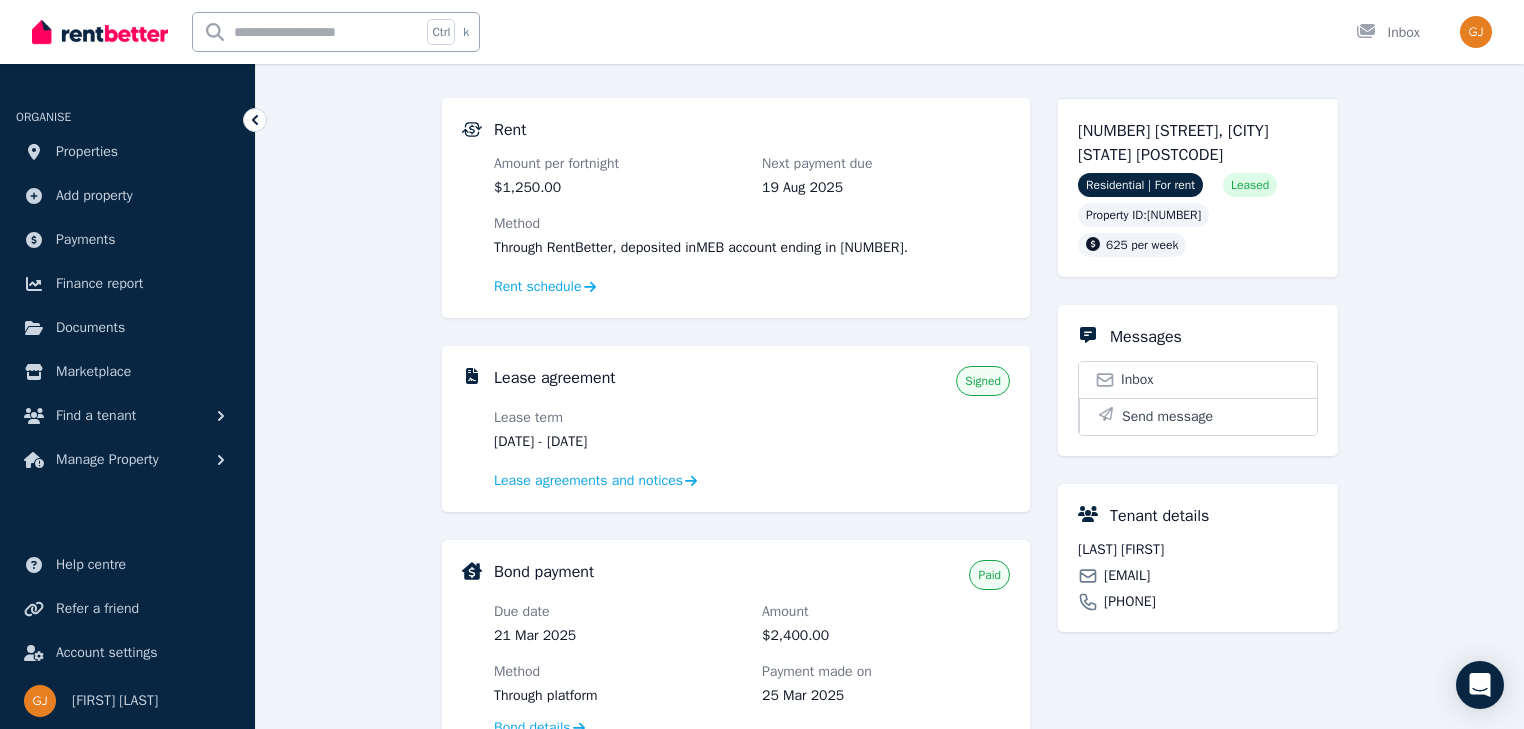 scroll, scrollTop: 320, scrollLeft: 0, axis: vertical 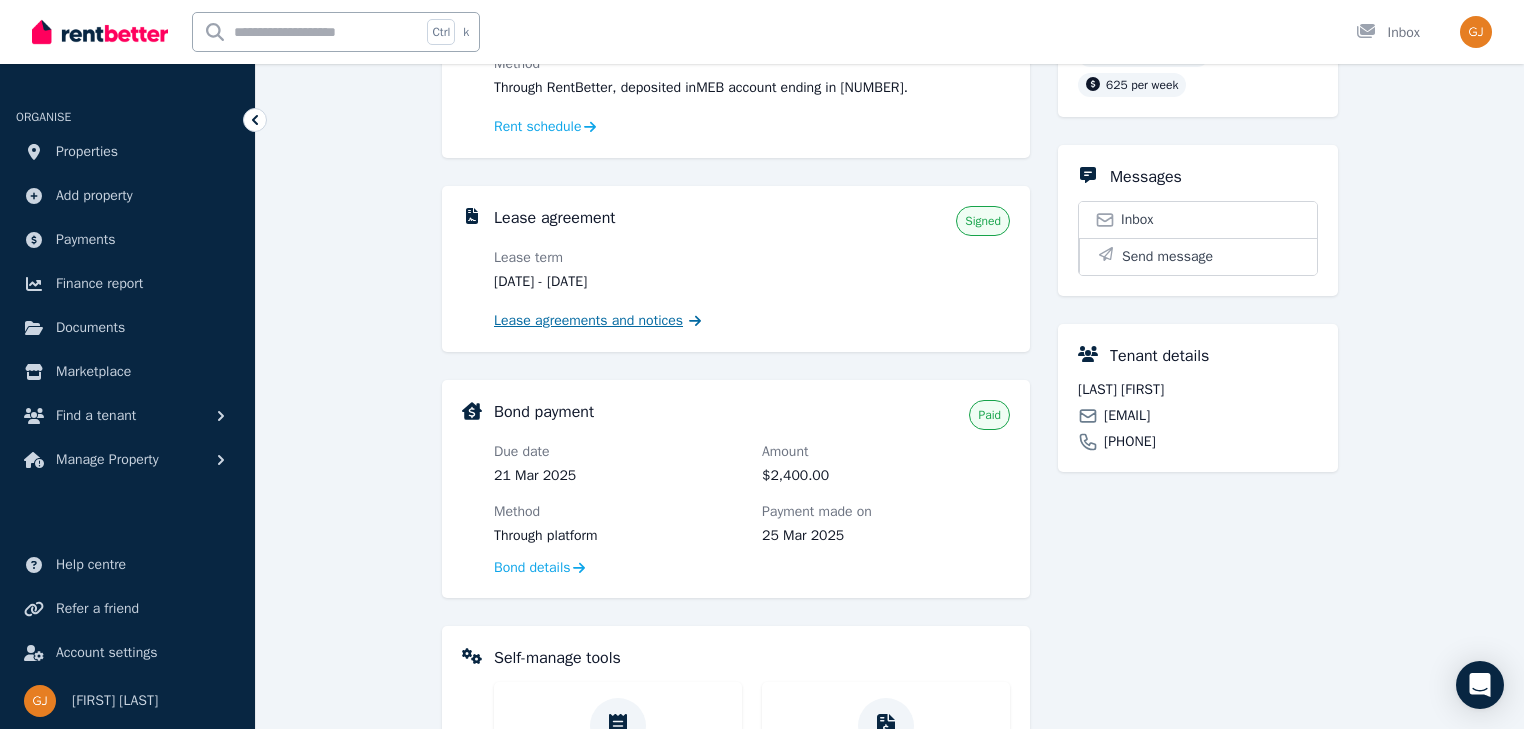 click on "Lease agreements and notices" at bounding box center [588, 321] 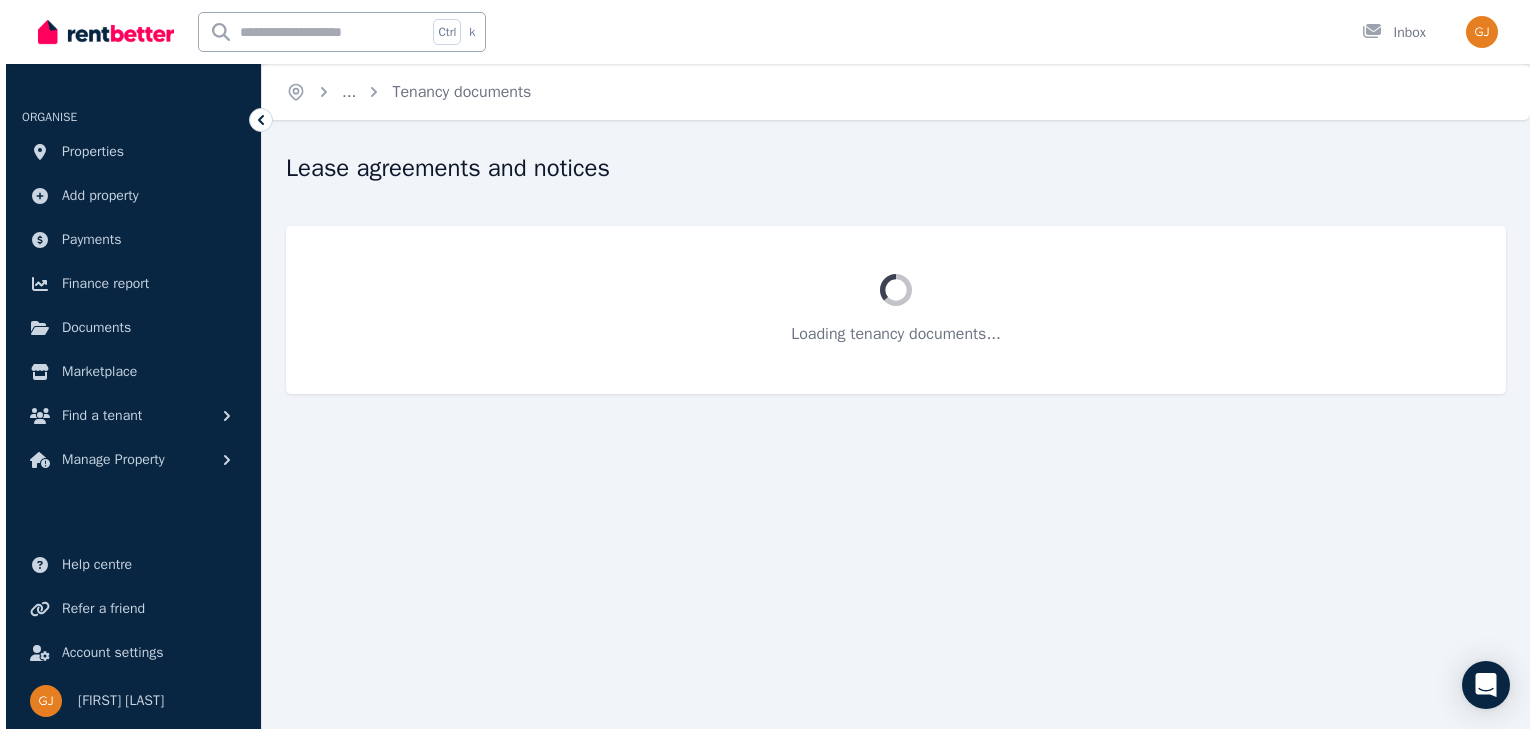 scroll, scrollTop: 0, scrollLeft: 0, axis: both 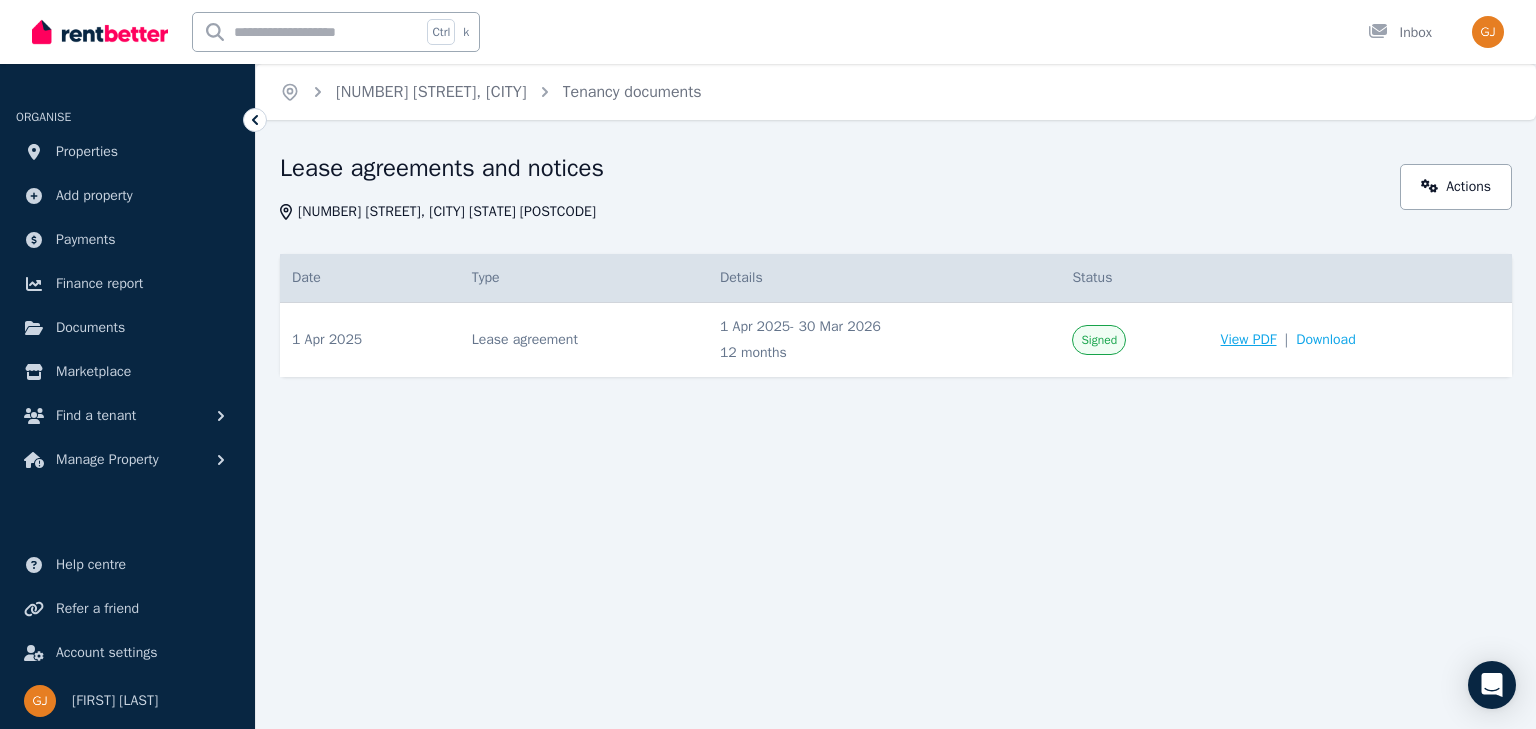 click on "View PDF" at bounding box center [1249, 340] 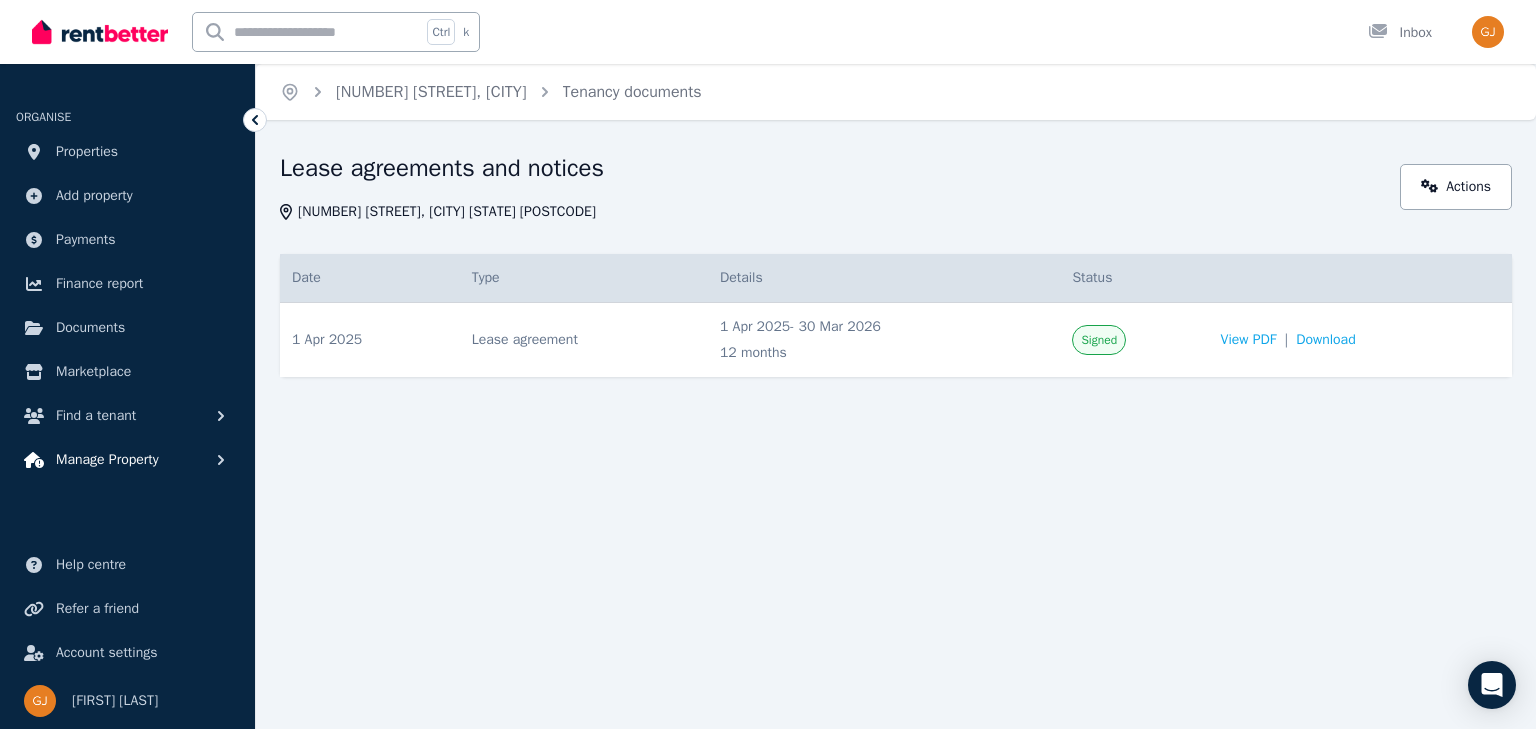 click on "Manage Property" at bounding box center (107, 460) 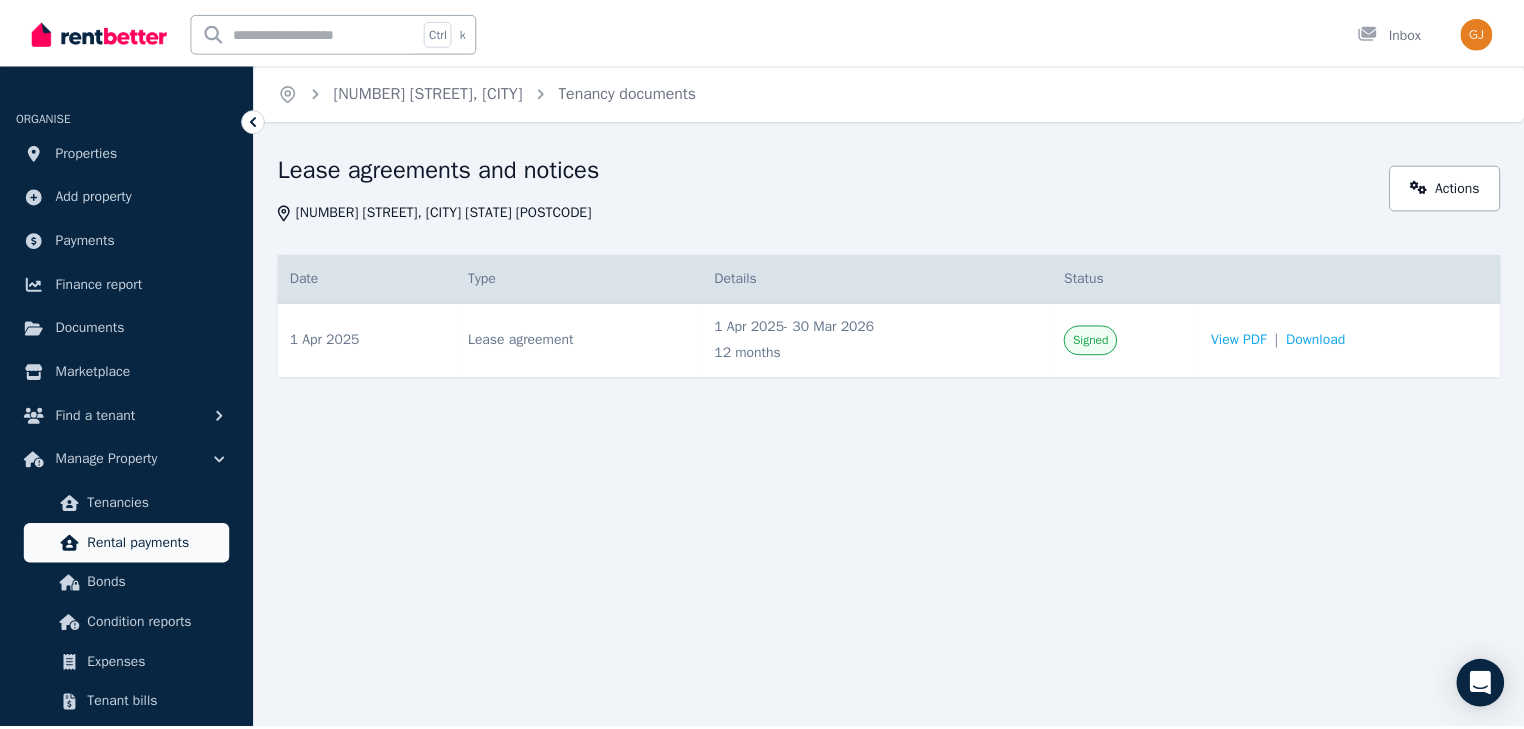 scroll, scrollTop: 160, scrollLeft: 0, axis: vertical 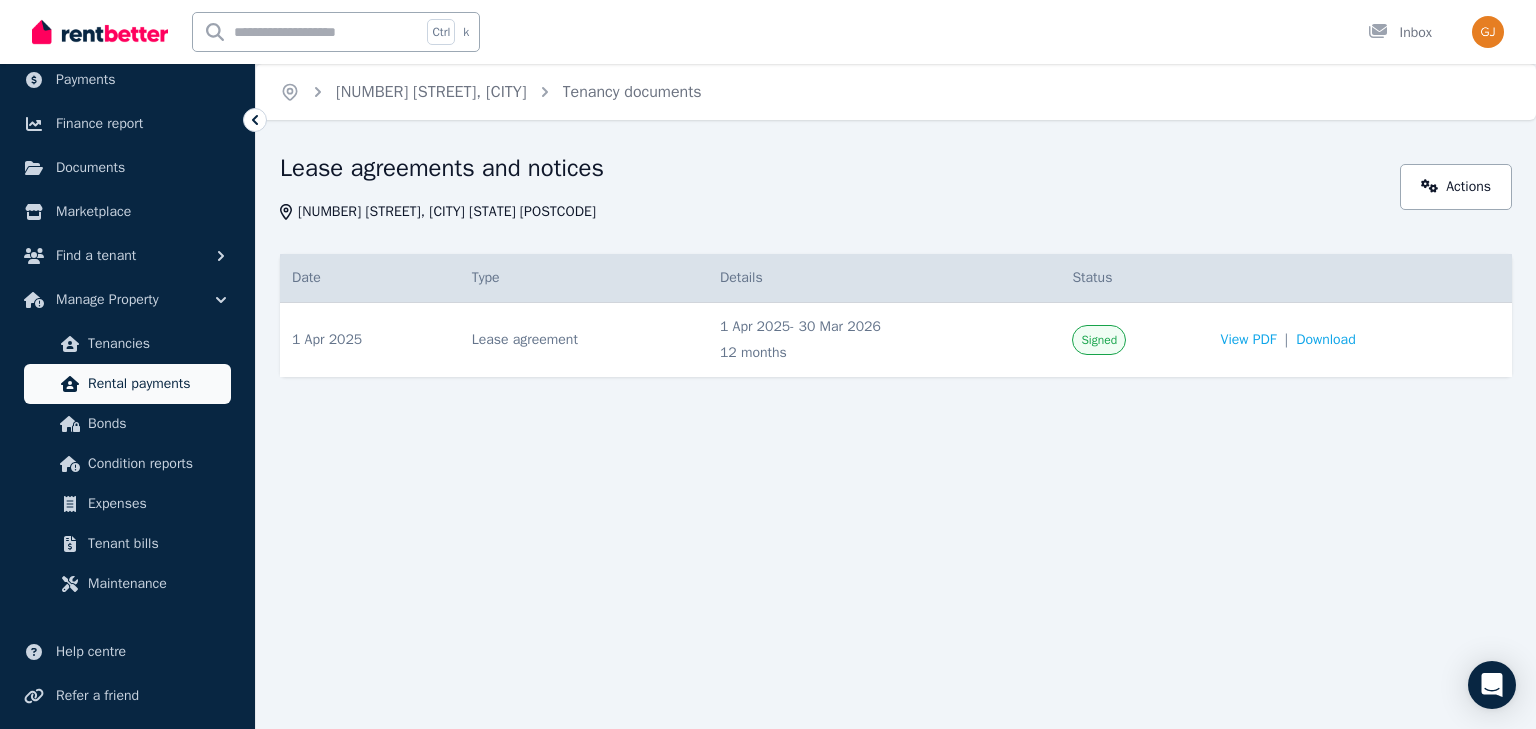 click on "Rental payments" at bounding box center (155, 384) 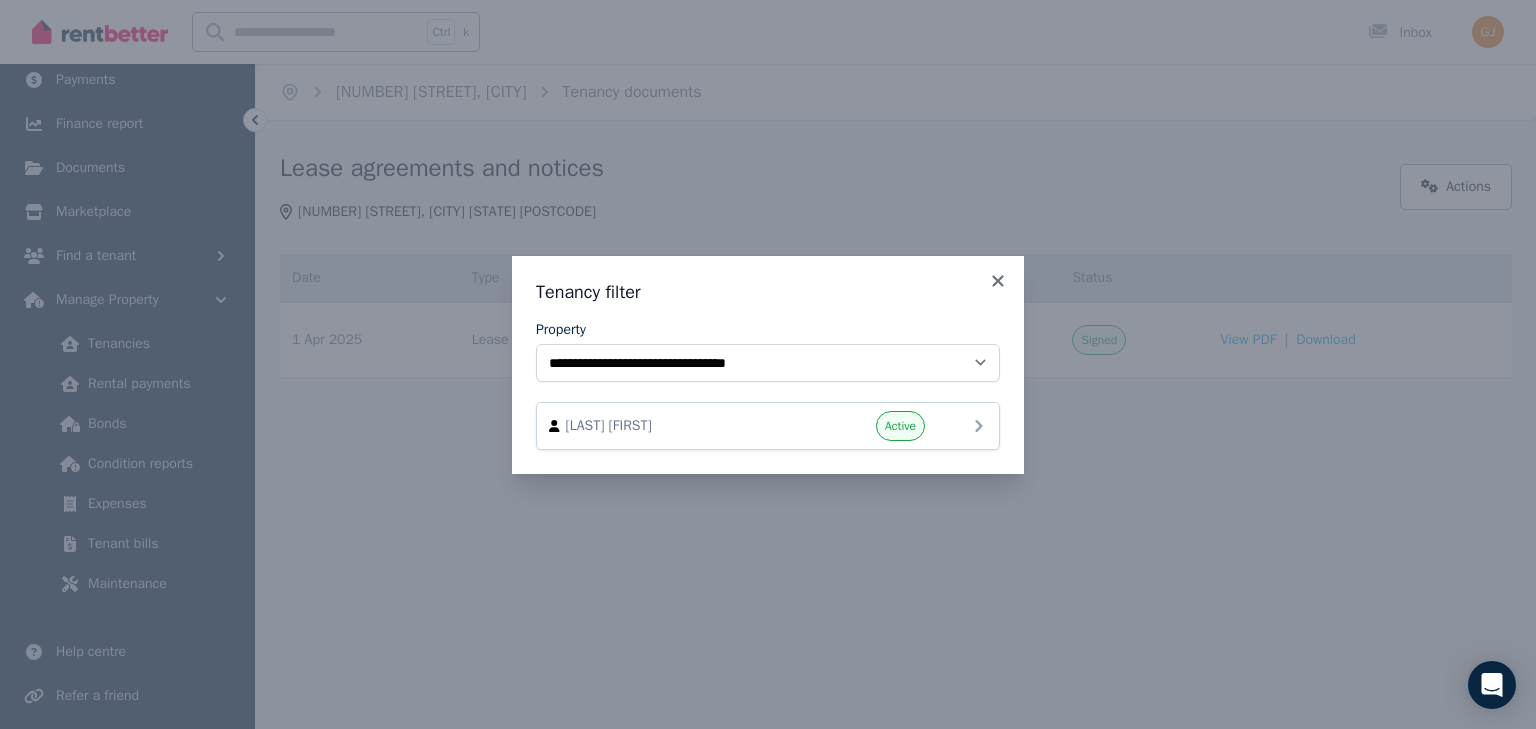 click on "Active" at bounding box center [900, 426] 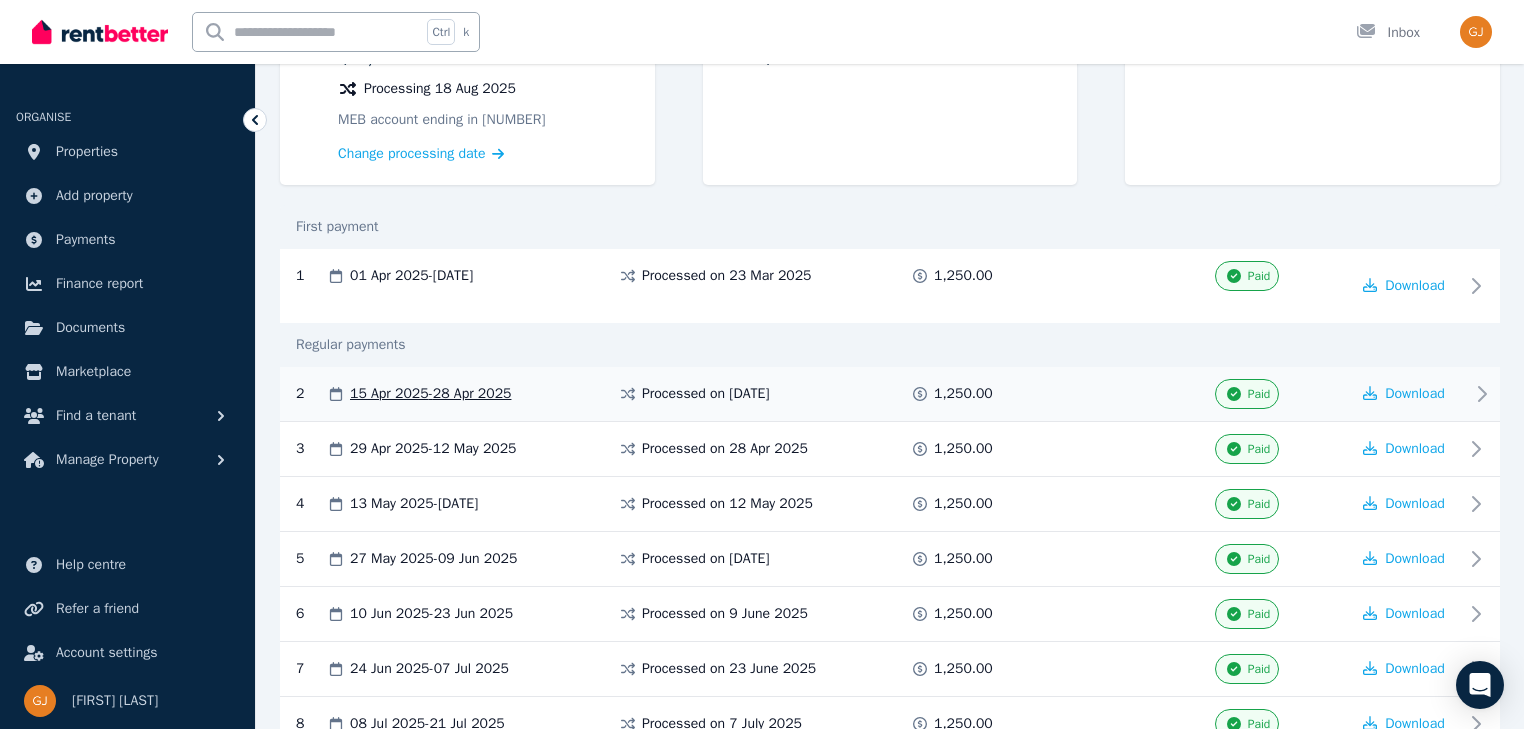 scroll, scrollTop: 31, scrollLeft: 0, axis: vertical 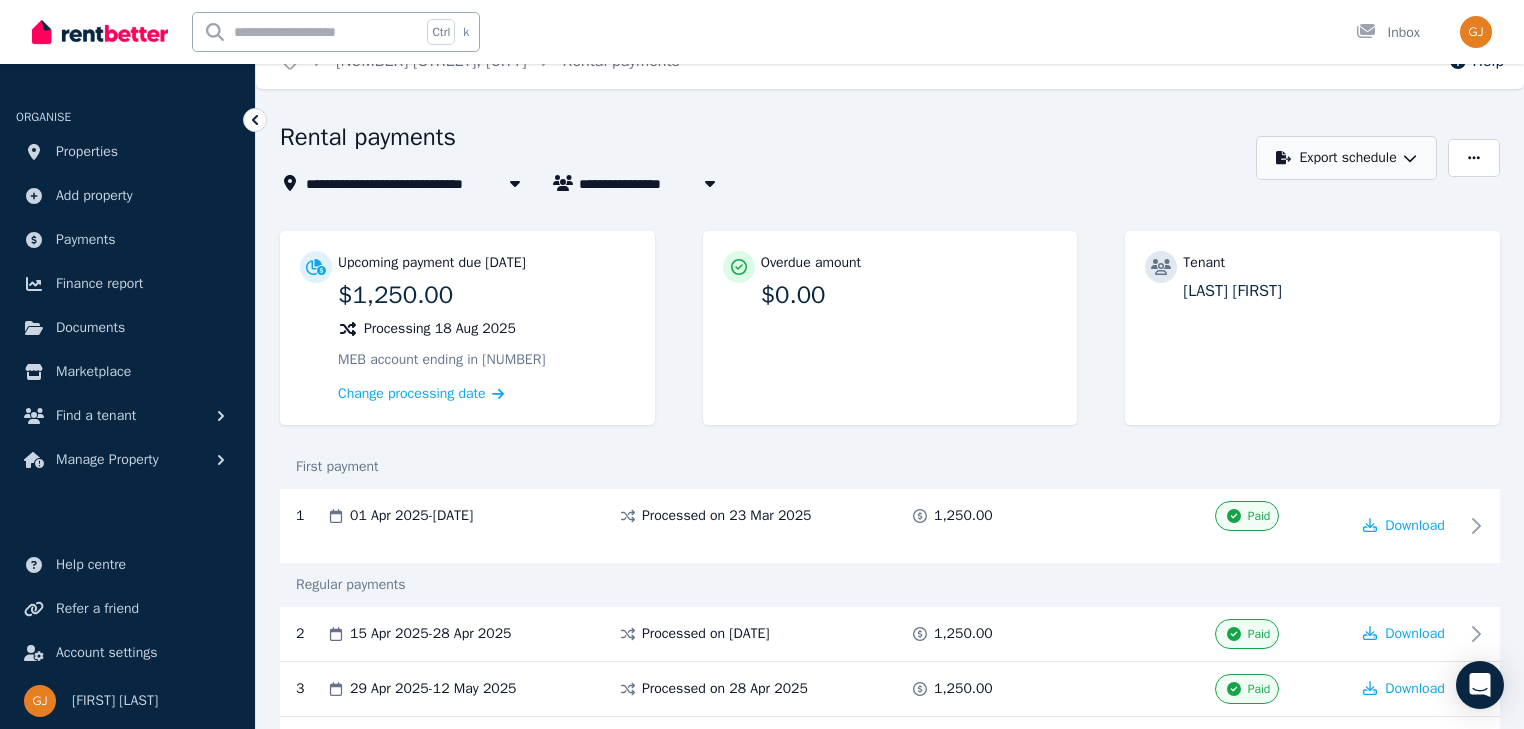 click on "Export schedule" at bounding box center (1346, 158) 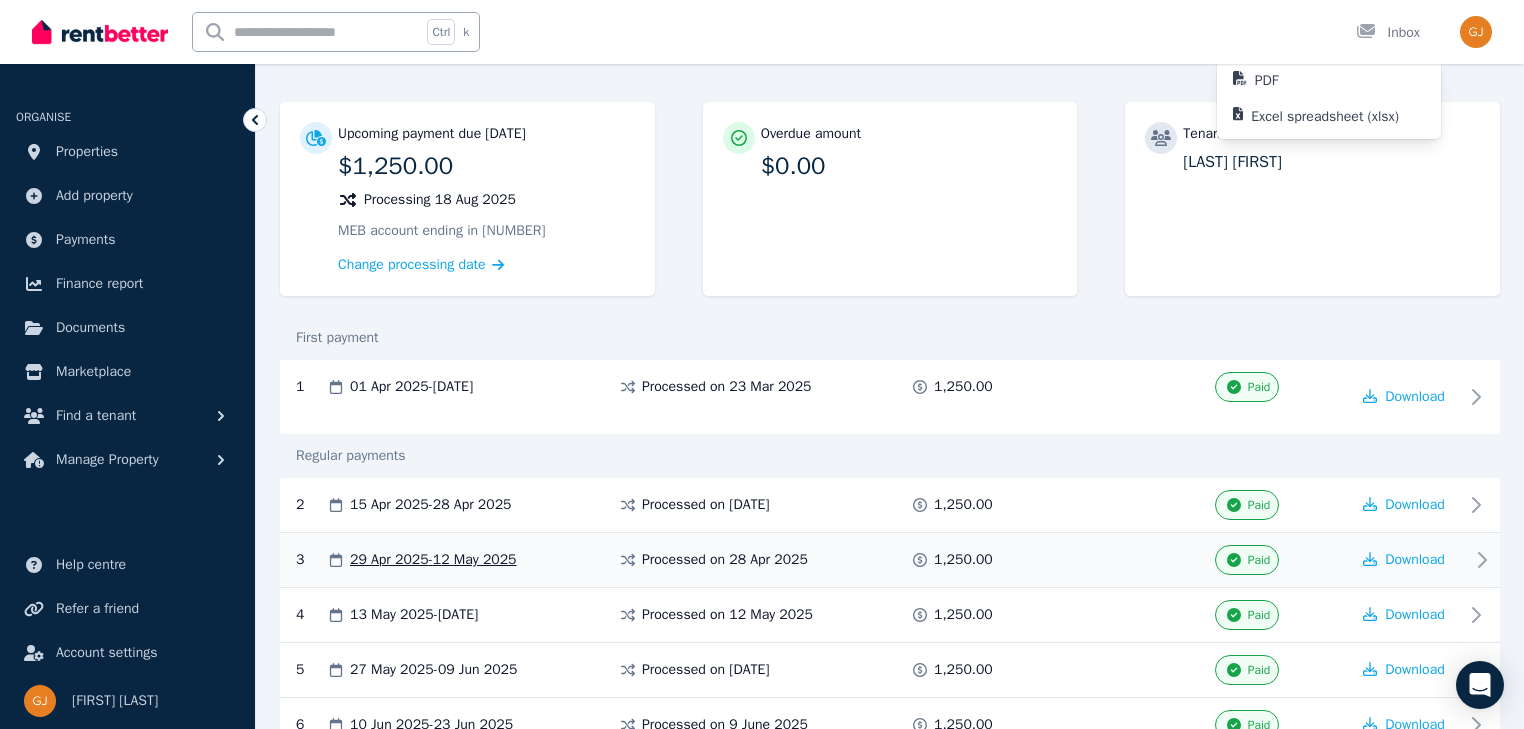 scroll, scrollTop: 0, scrollLeft: 0, axis: both 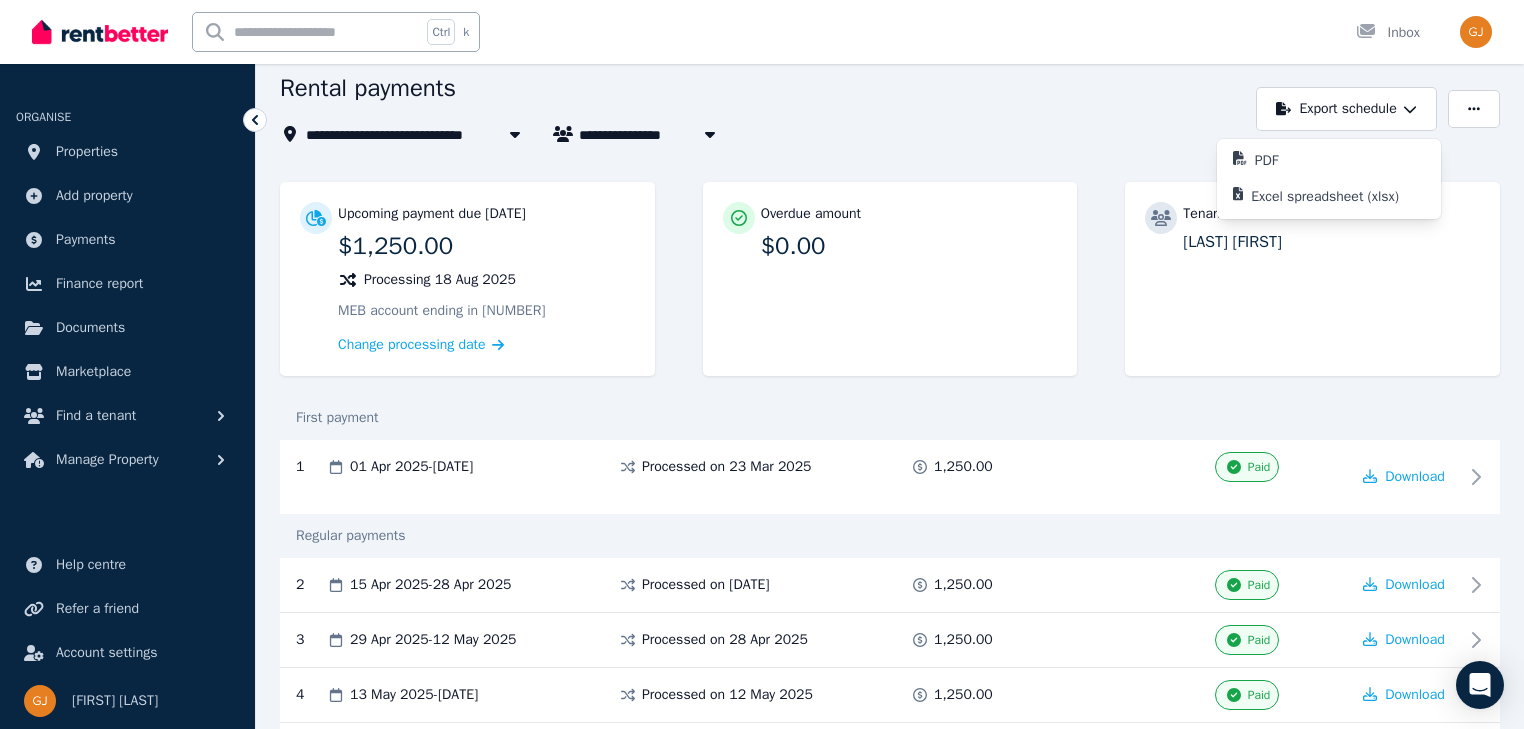 click on "**********" at bounding box center [762, 109] 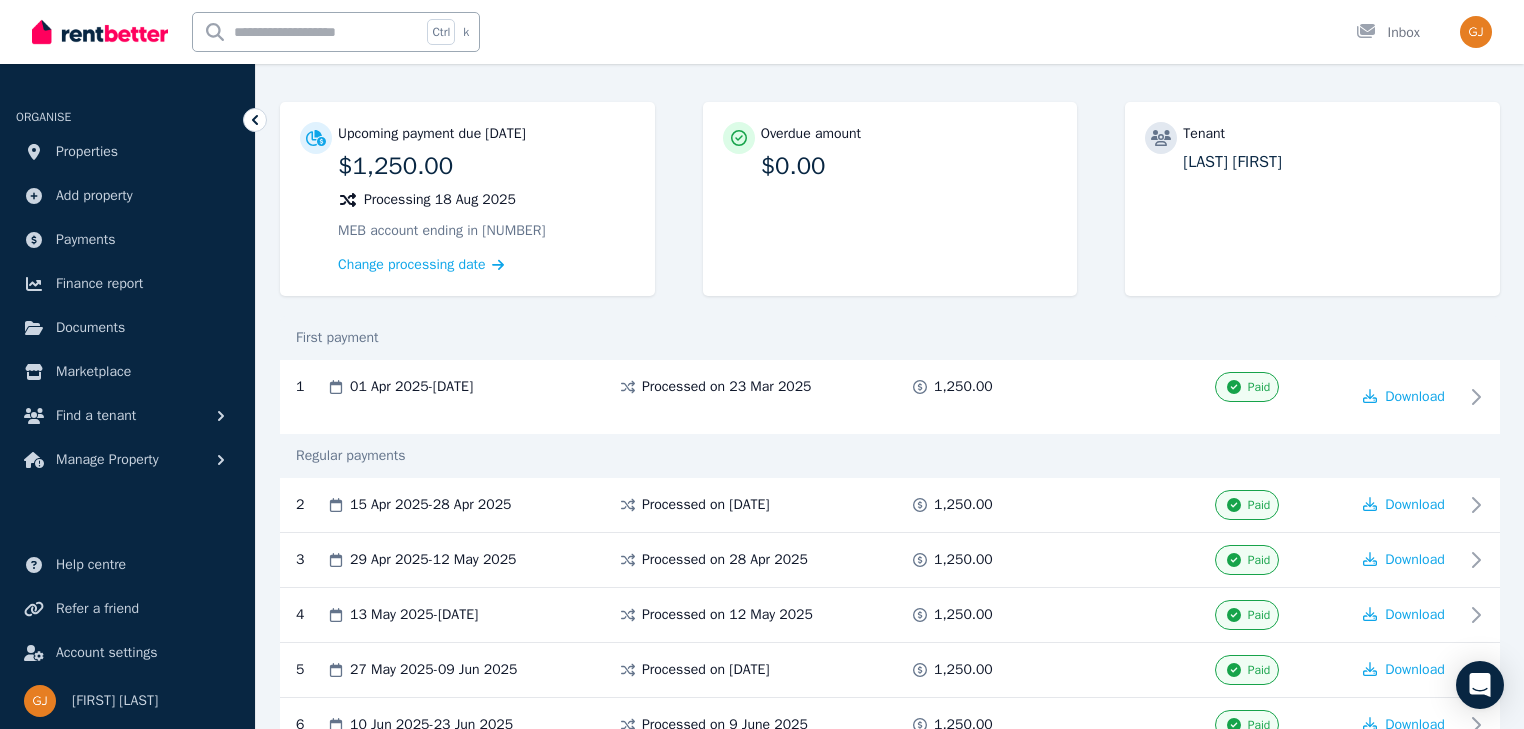 scroll, scrollTop: 0, scrollLeft: 0, axis: both 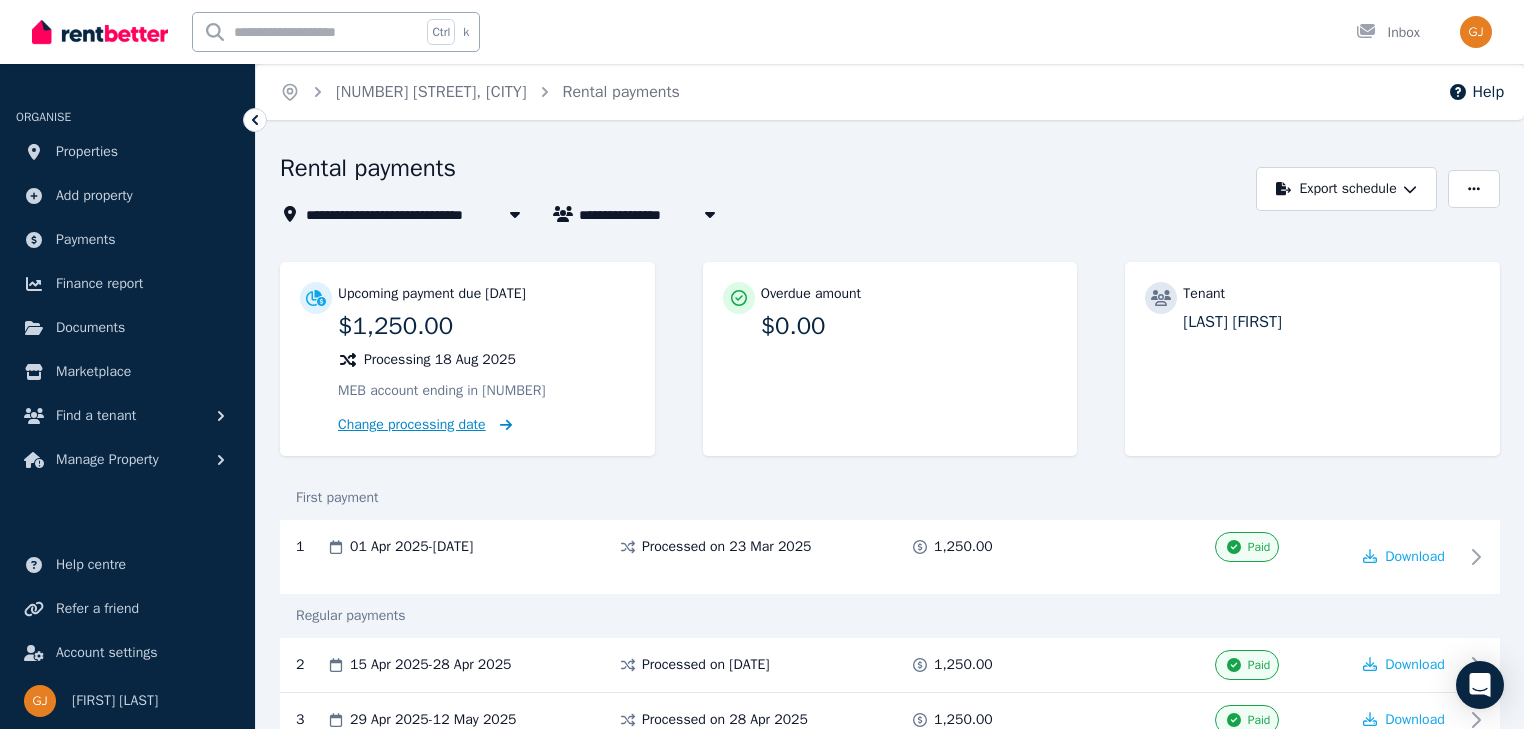 click on "Change processing date" at bounding box center (425, 425) 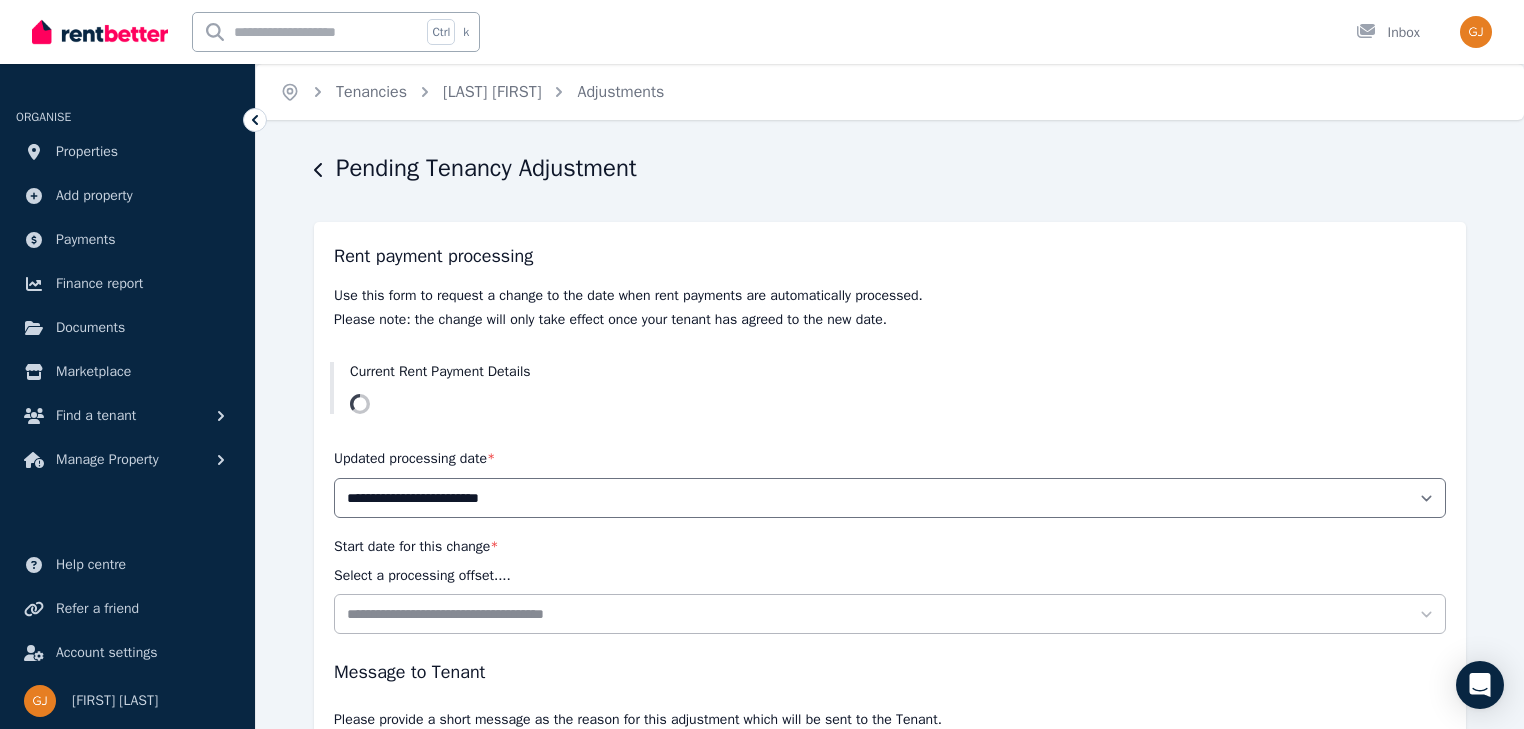 scroll, scrollTop: 281, scrollLeft: 0, axis: vertical 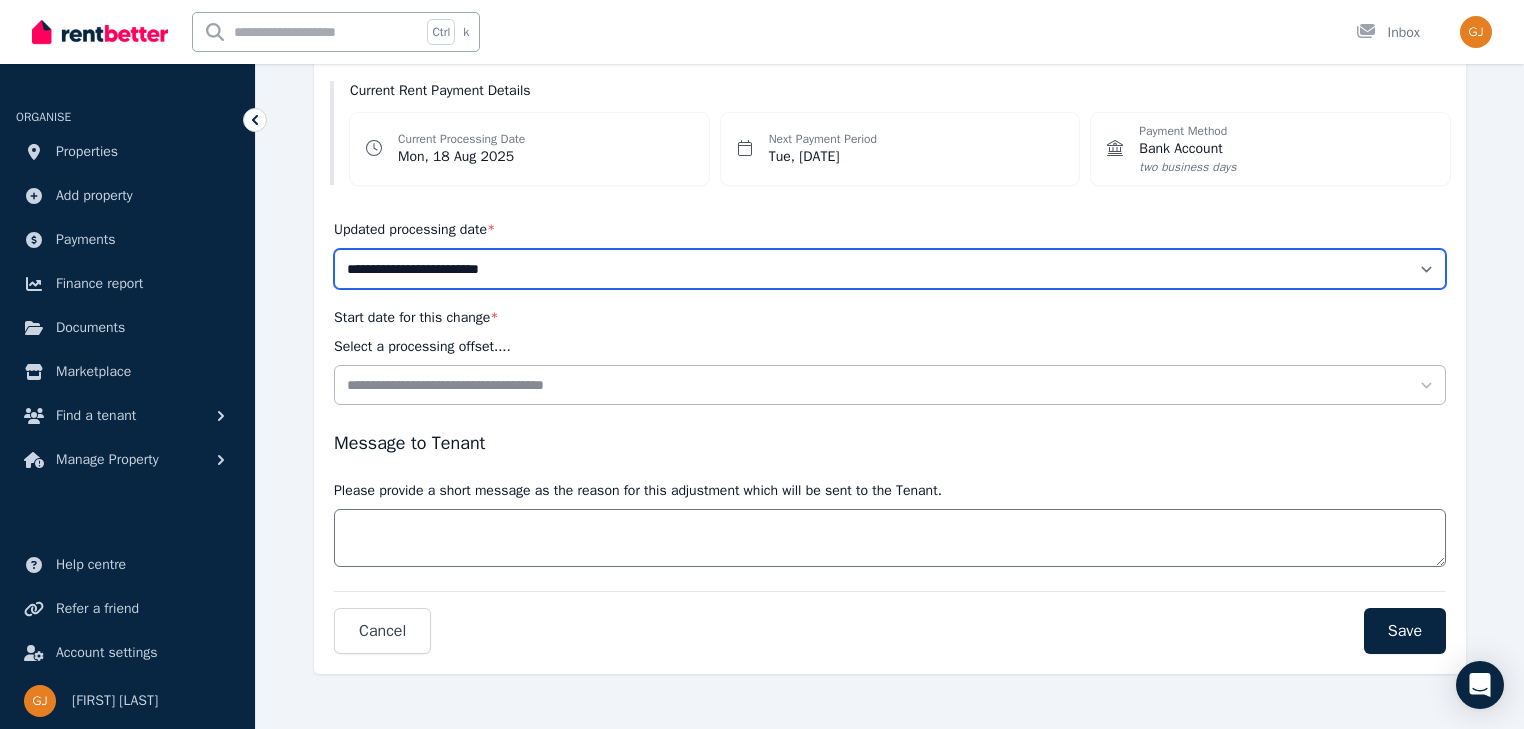 click on "**********" at bounding box center [890, 269] 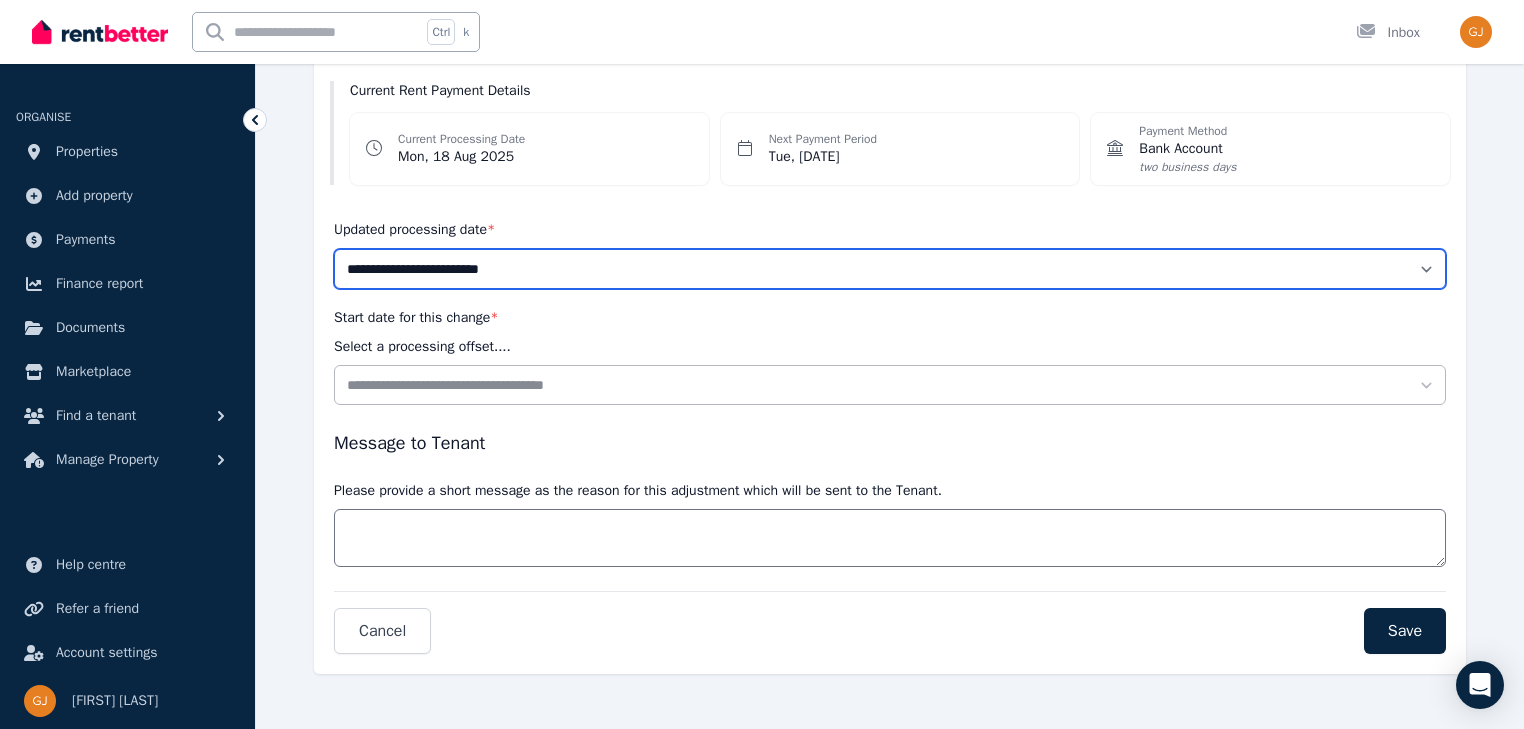 click on "**********" at bounding box center [890, 269] 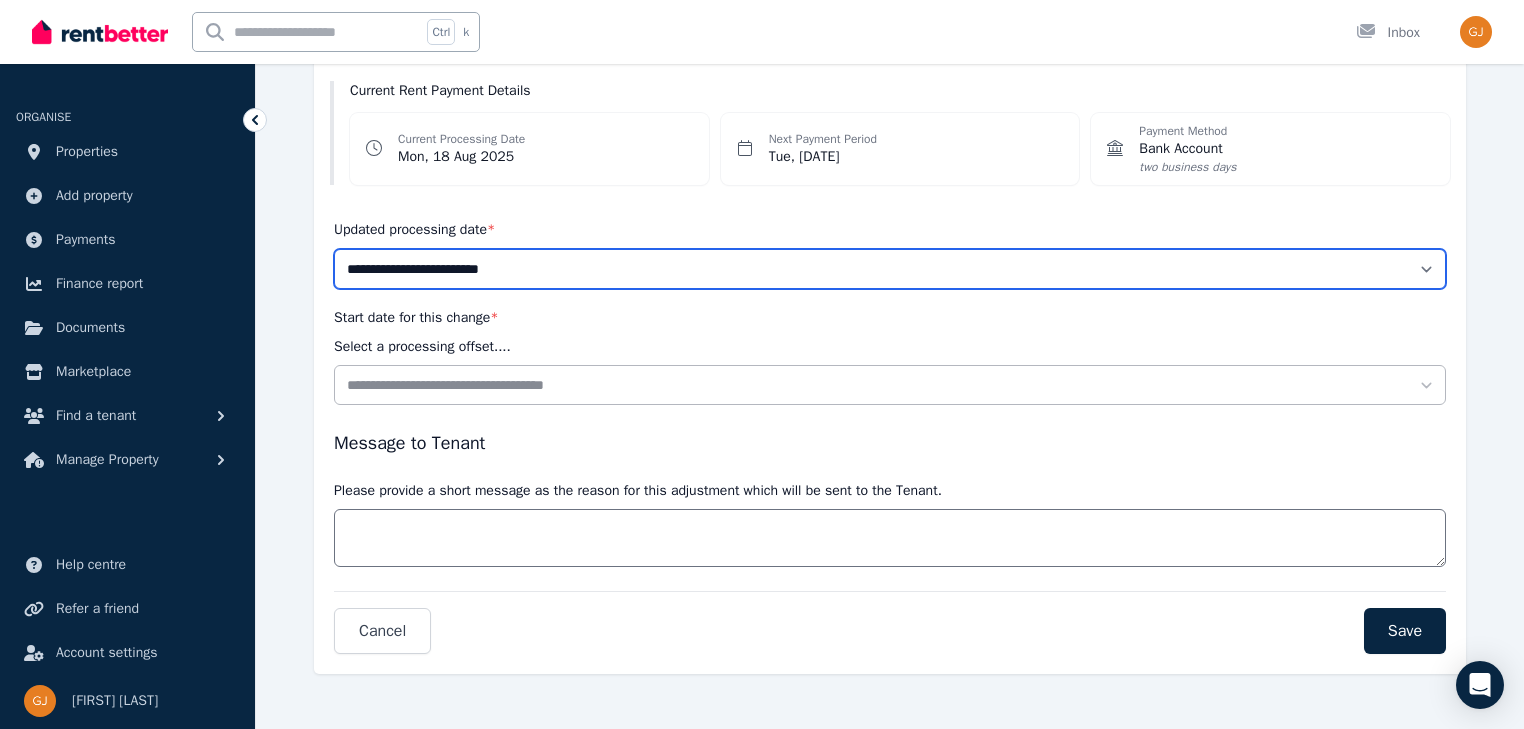 scroll, scrollTop: 0, scrollLeft: 0, axis: both 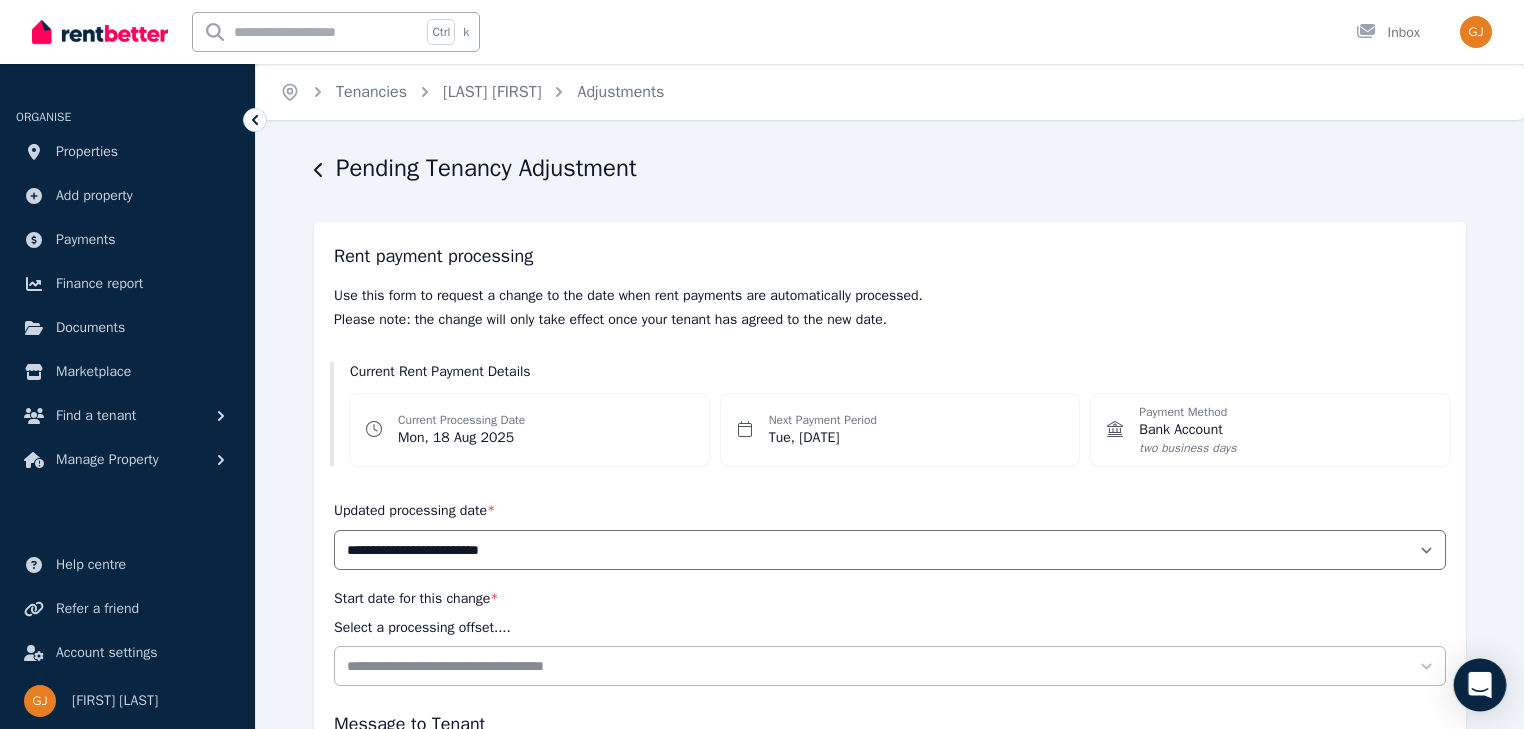 click at bounding box center (1480, 685) 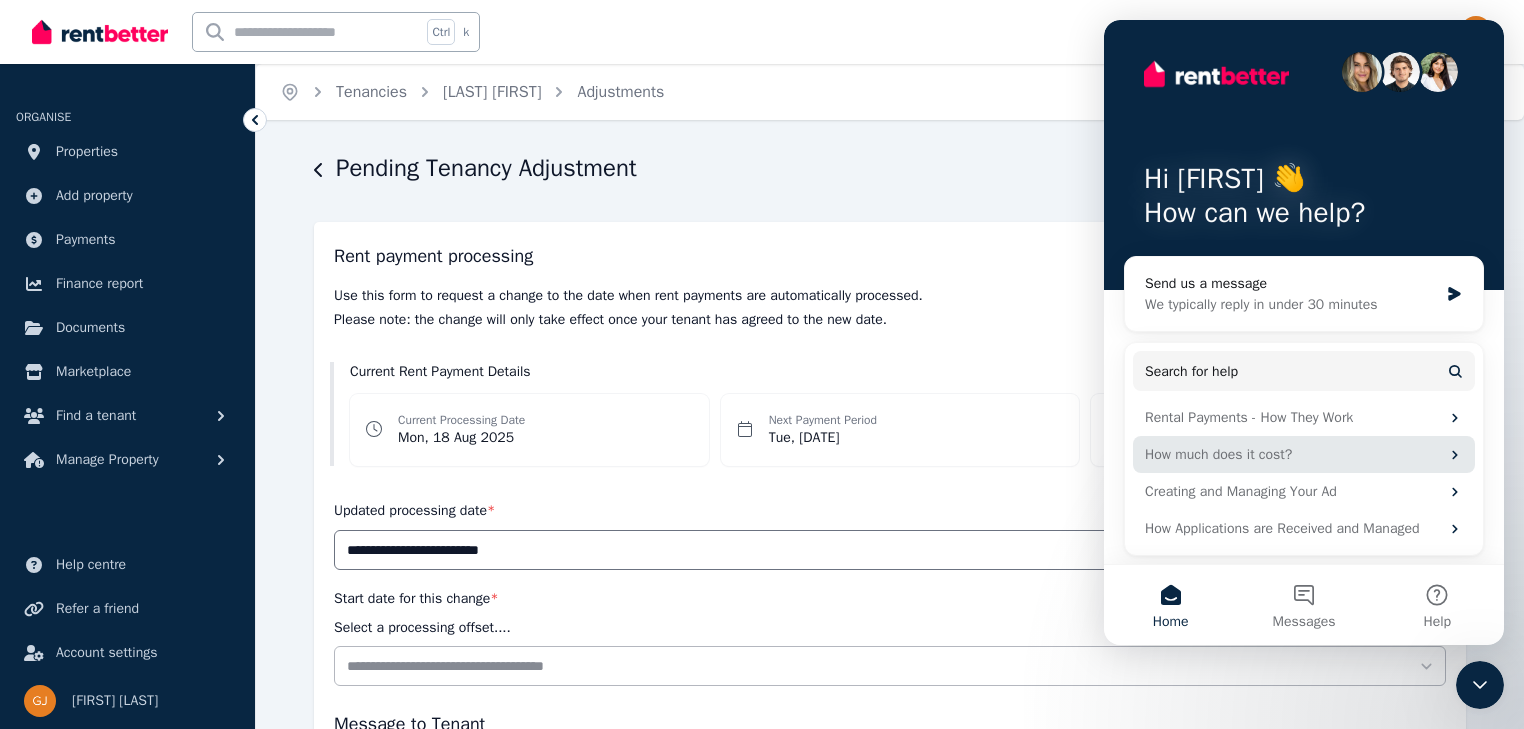 scroll, scrollTop: 0, scrollLeft: 0, axis: both 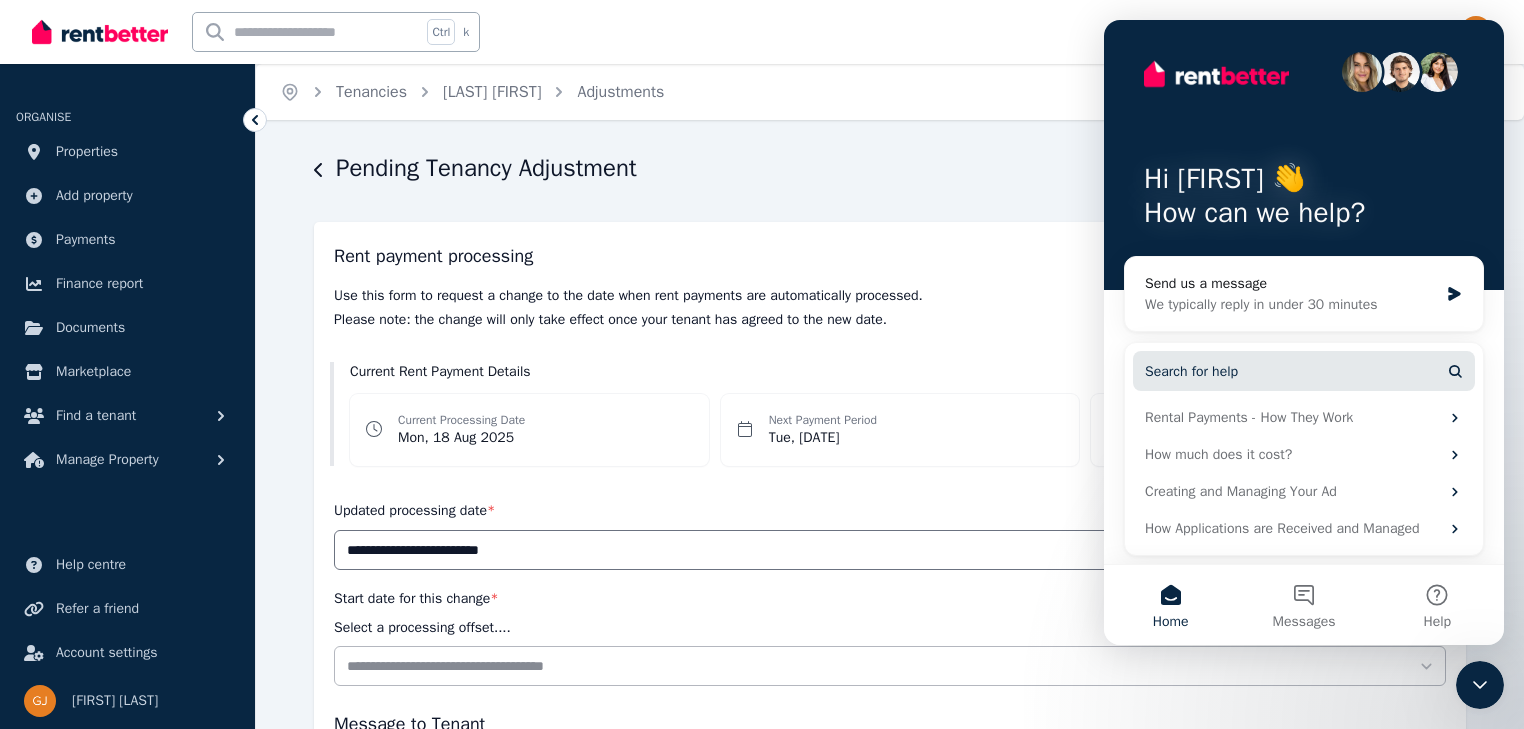 click 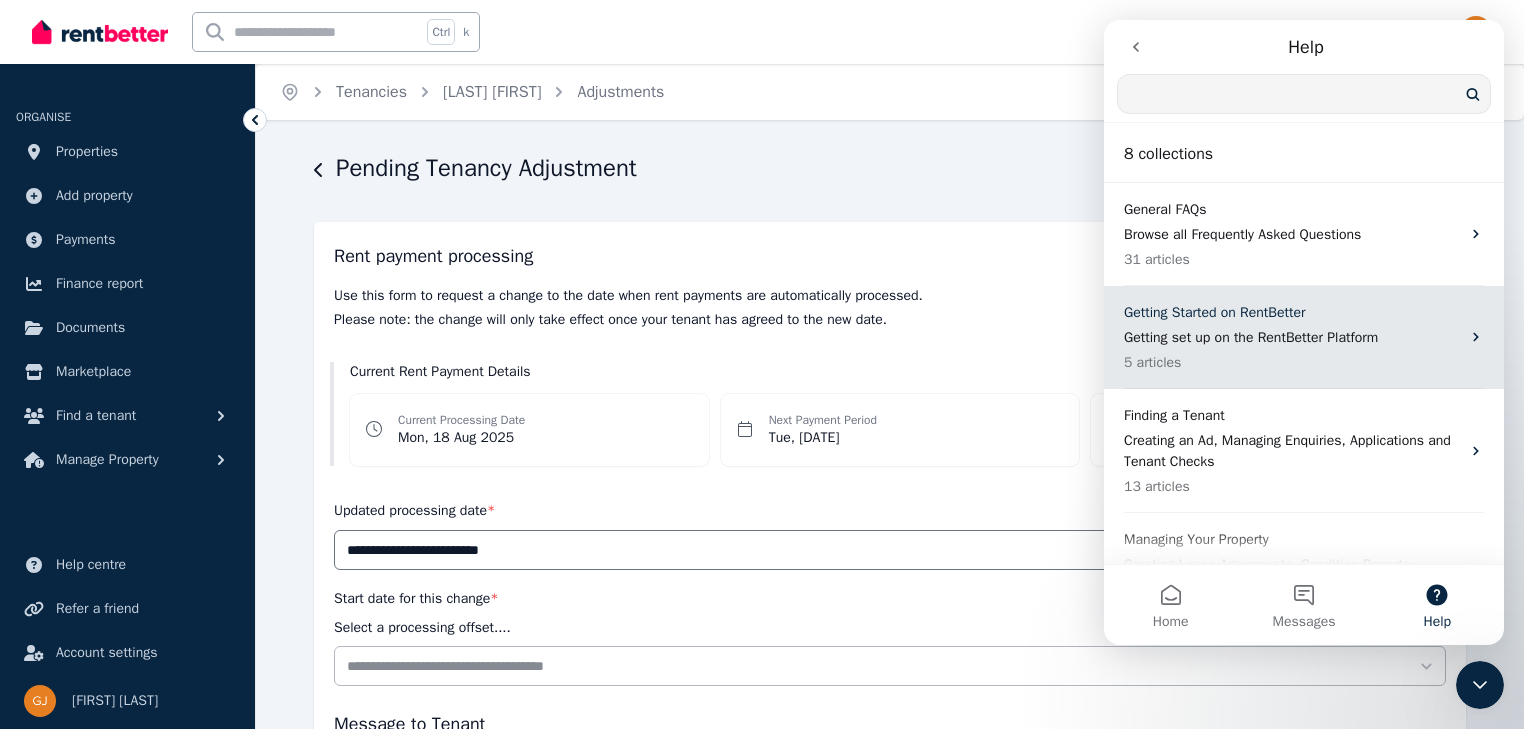 scroll, scrollTop: 0, scrollLeft: 0, axis: both 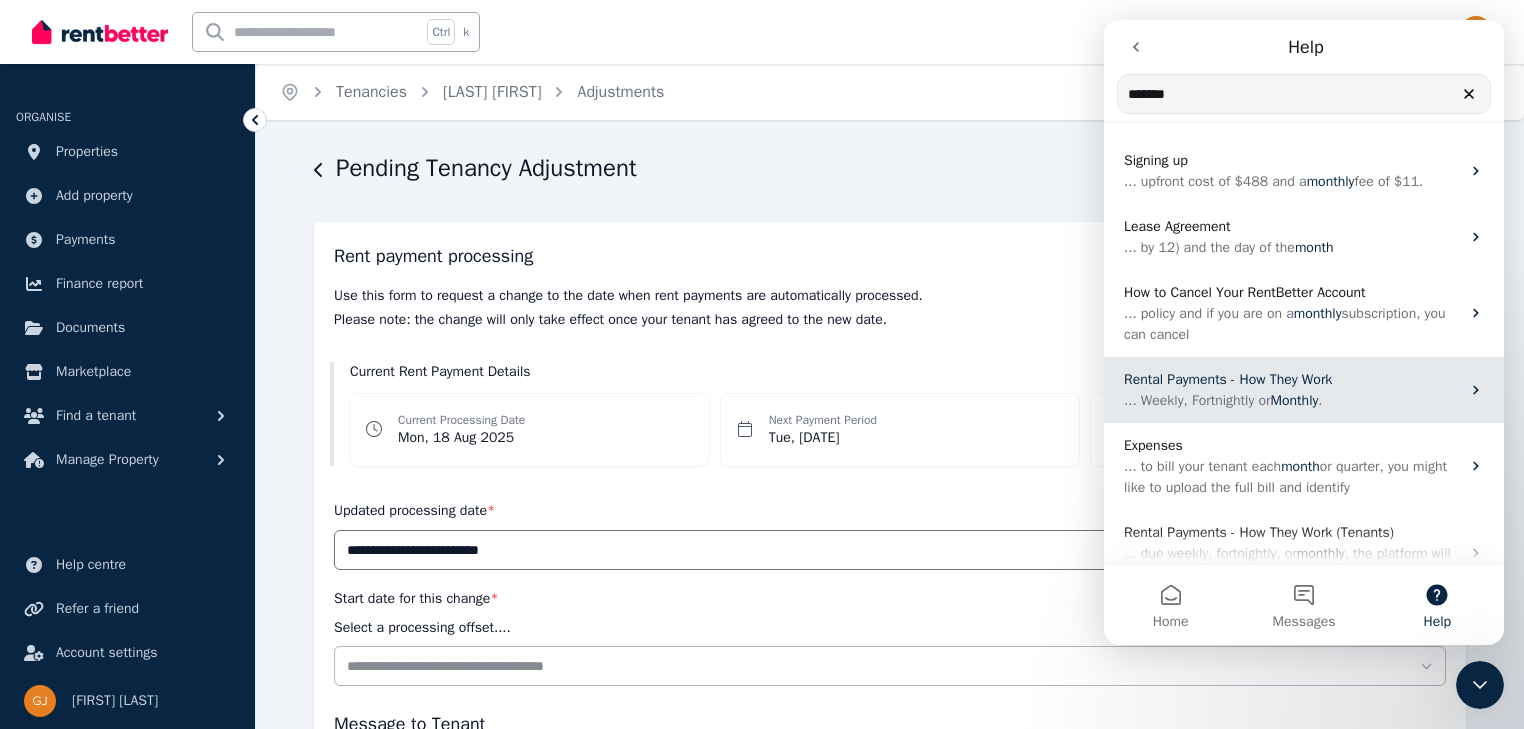 type on "*******" 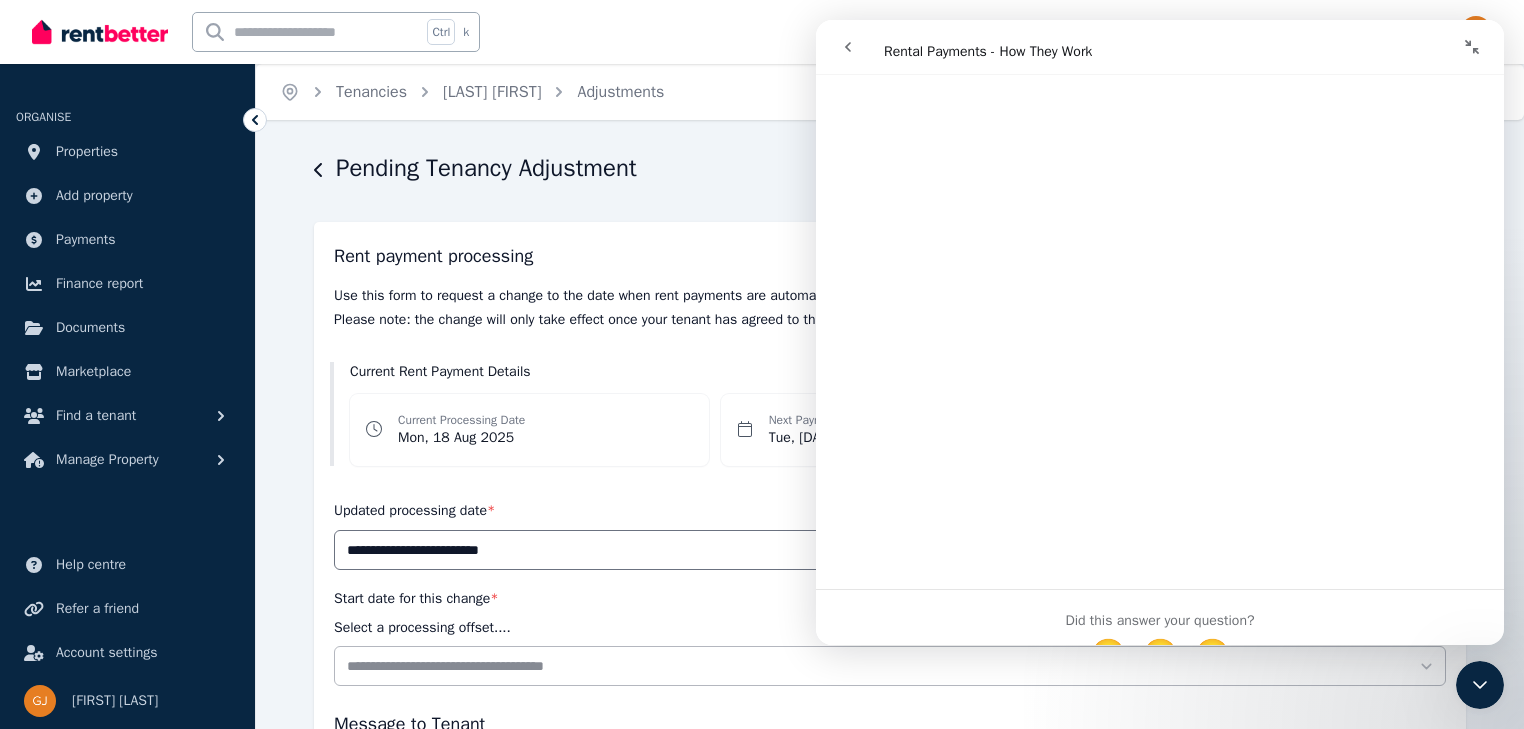 scroll, scrollTop: 6960, scrollLeft: 0, axis: vertical 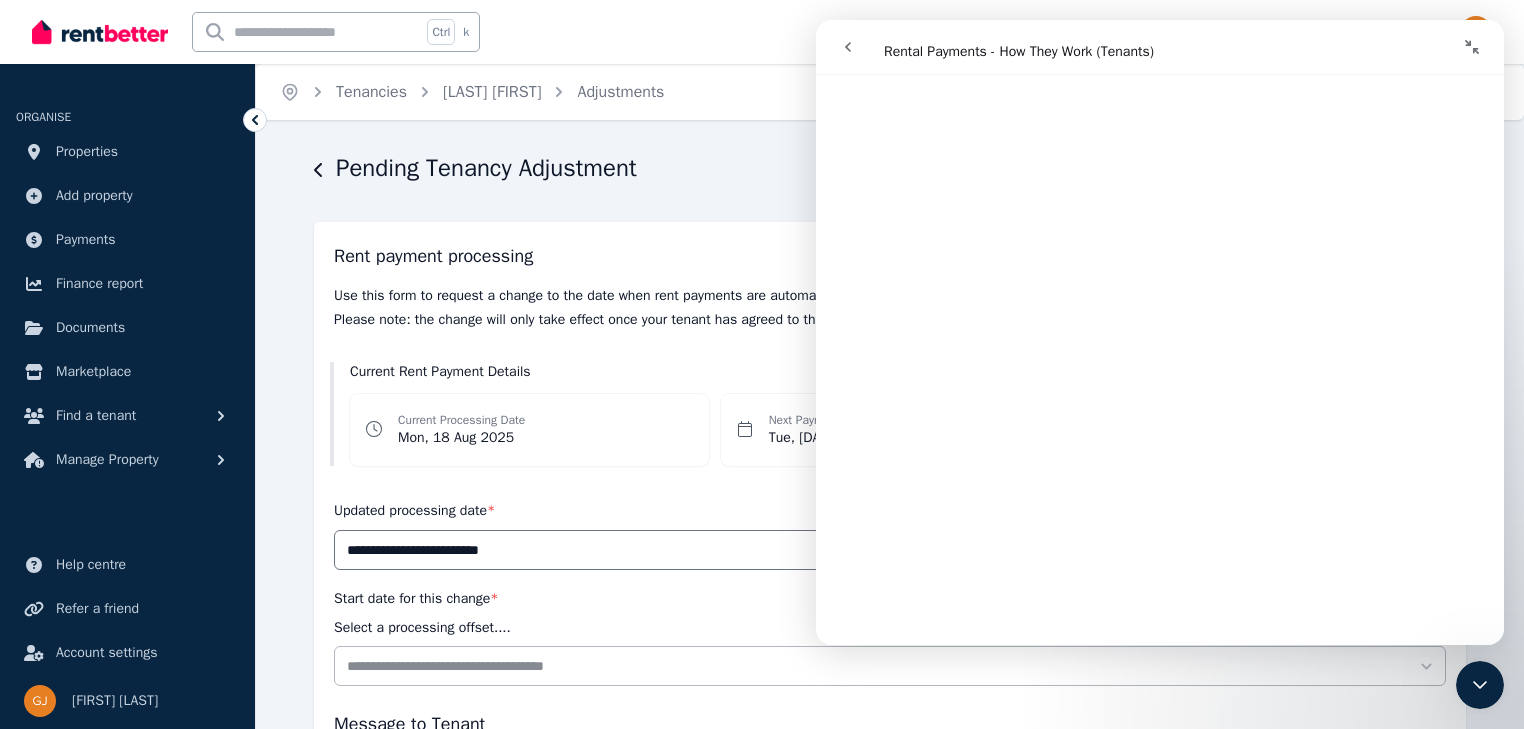 drag, startPoint x: 844, startPoint y: 44, endPoint x: 855, endPoint y: 55, distance: 15.556349 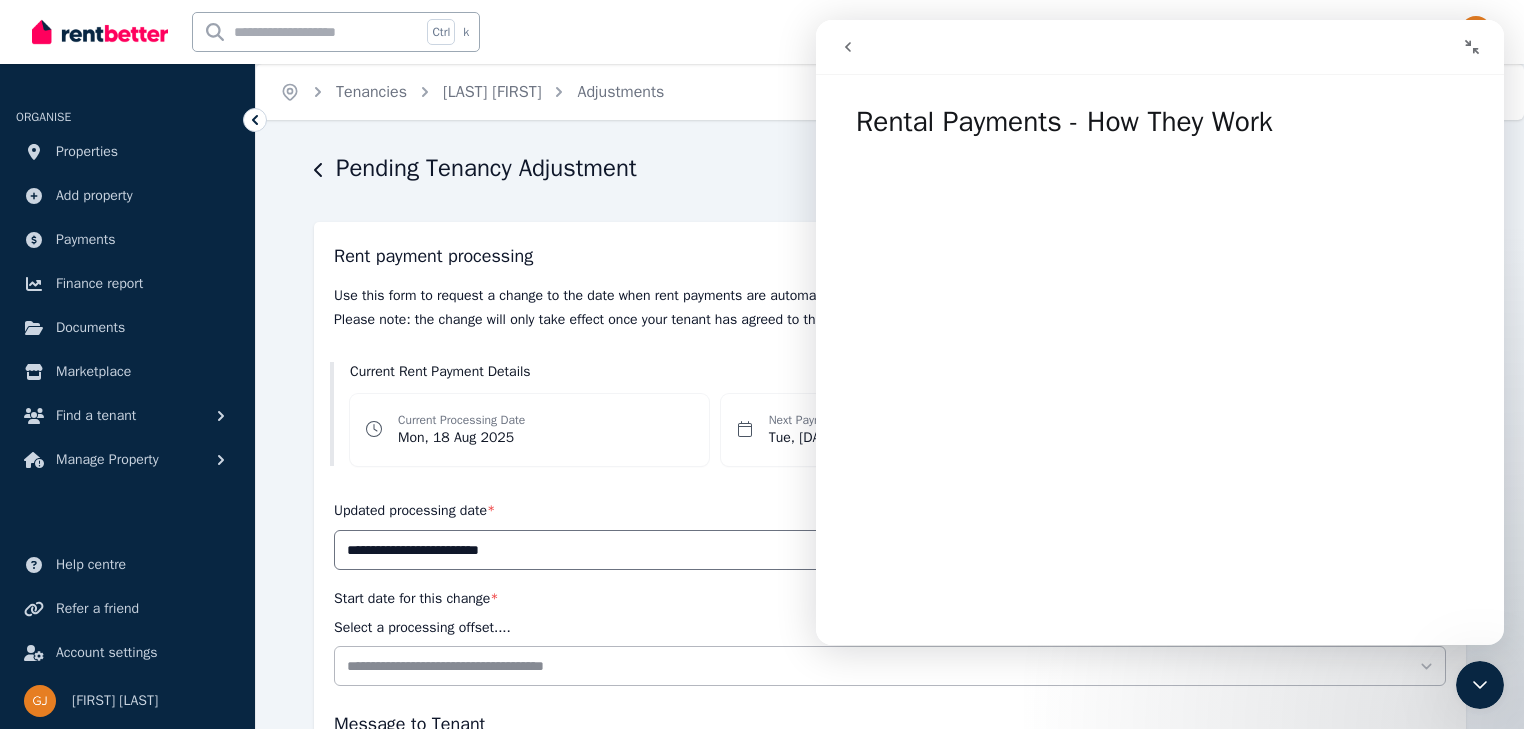 click 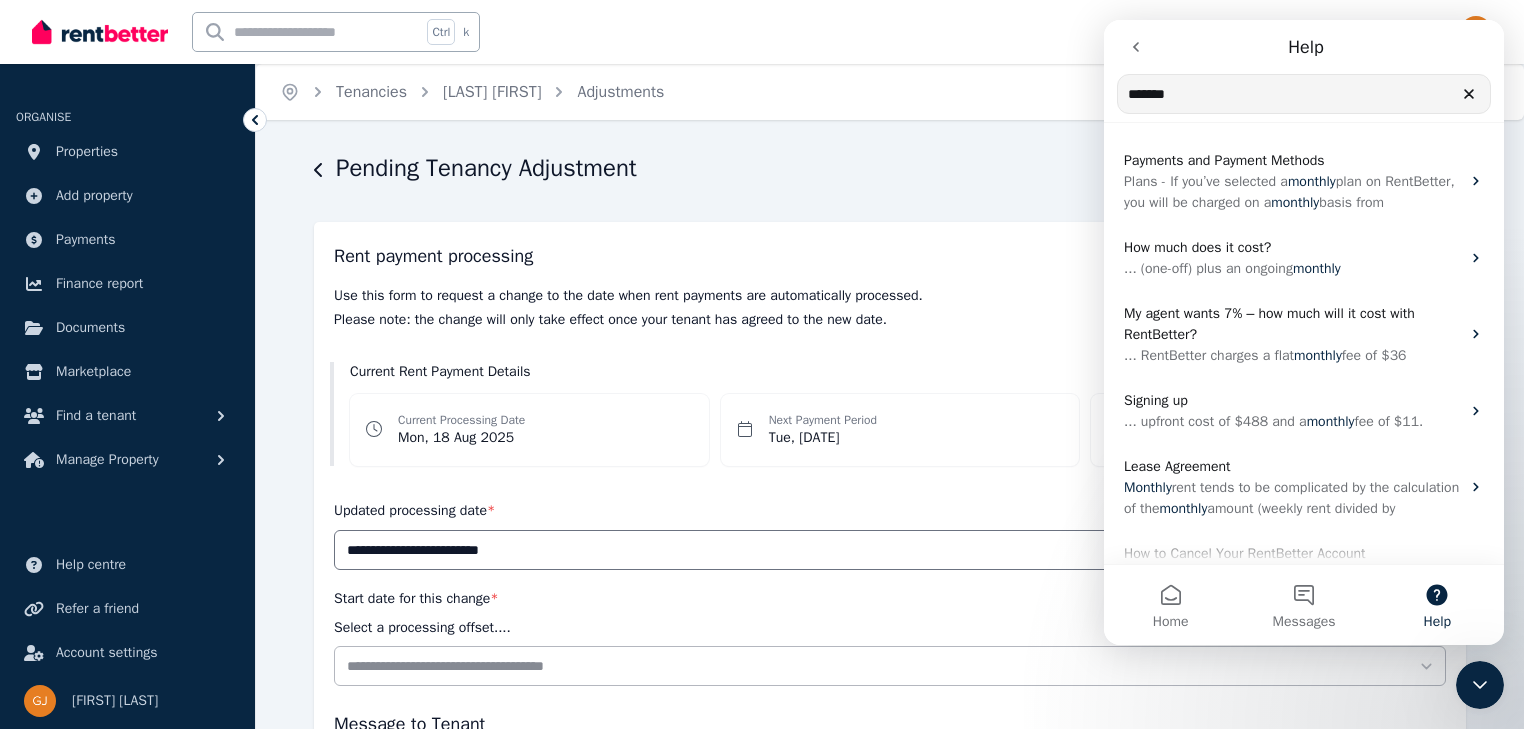 click on "Current Rent Payment Details Current Processing Date Mon, [DATE] Next Payment Period Tue, [DATE] Payment Method Bank Account two business days" at bounding box center (890, 414) 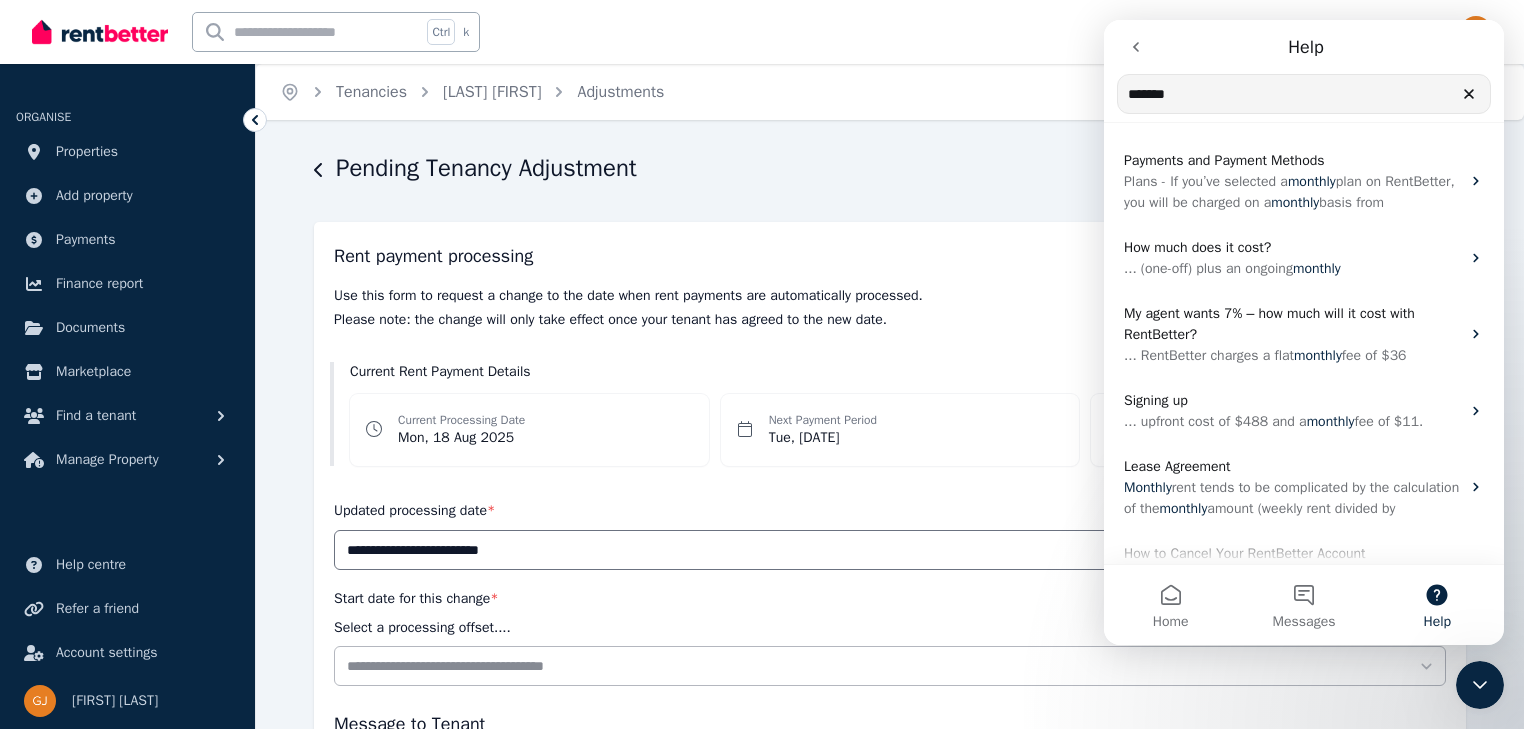 click 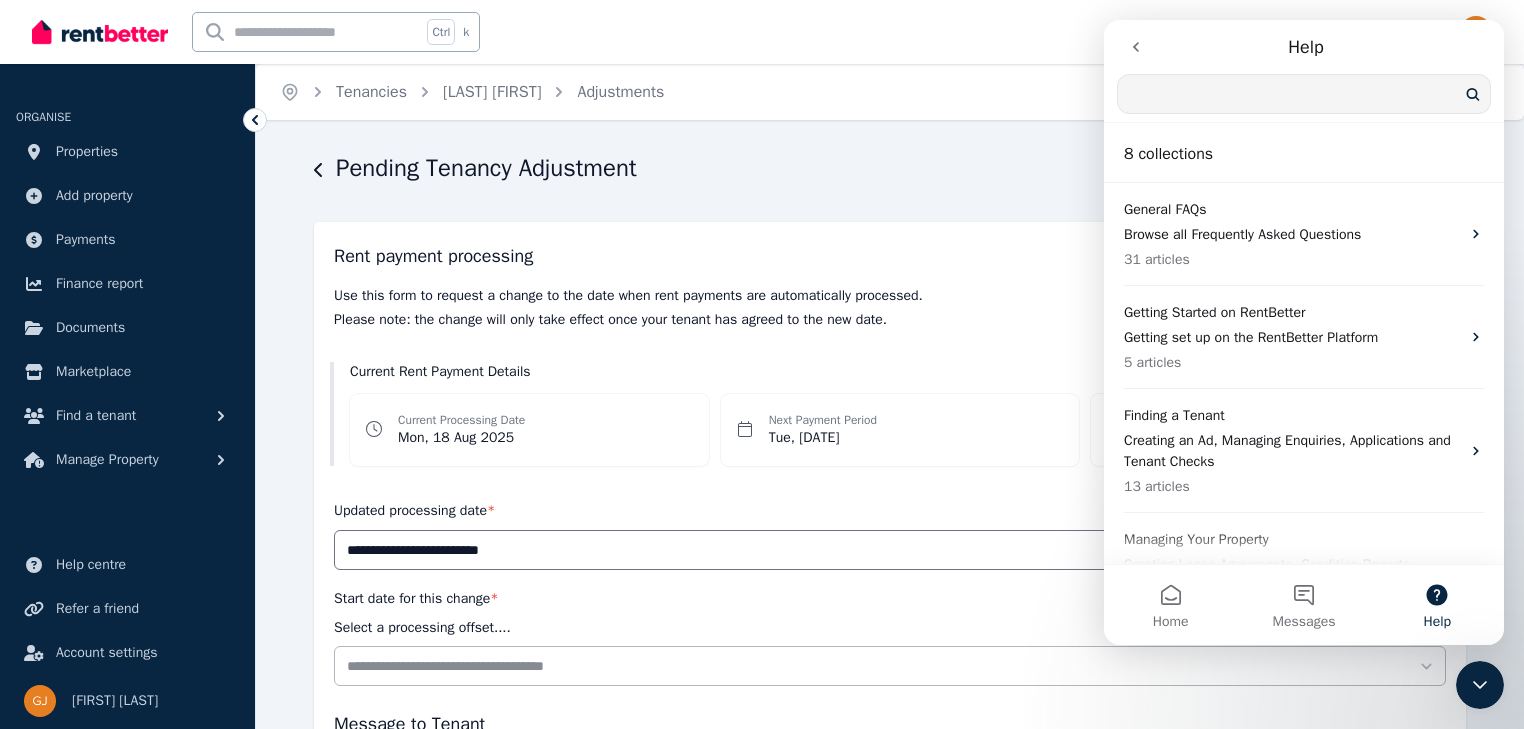 click 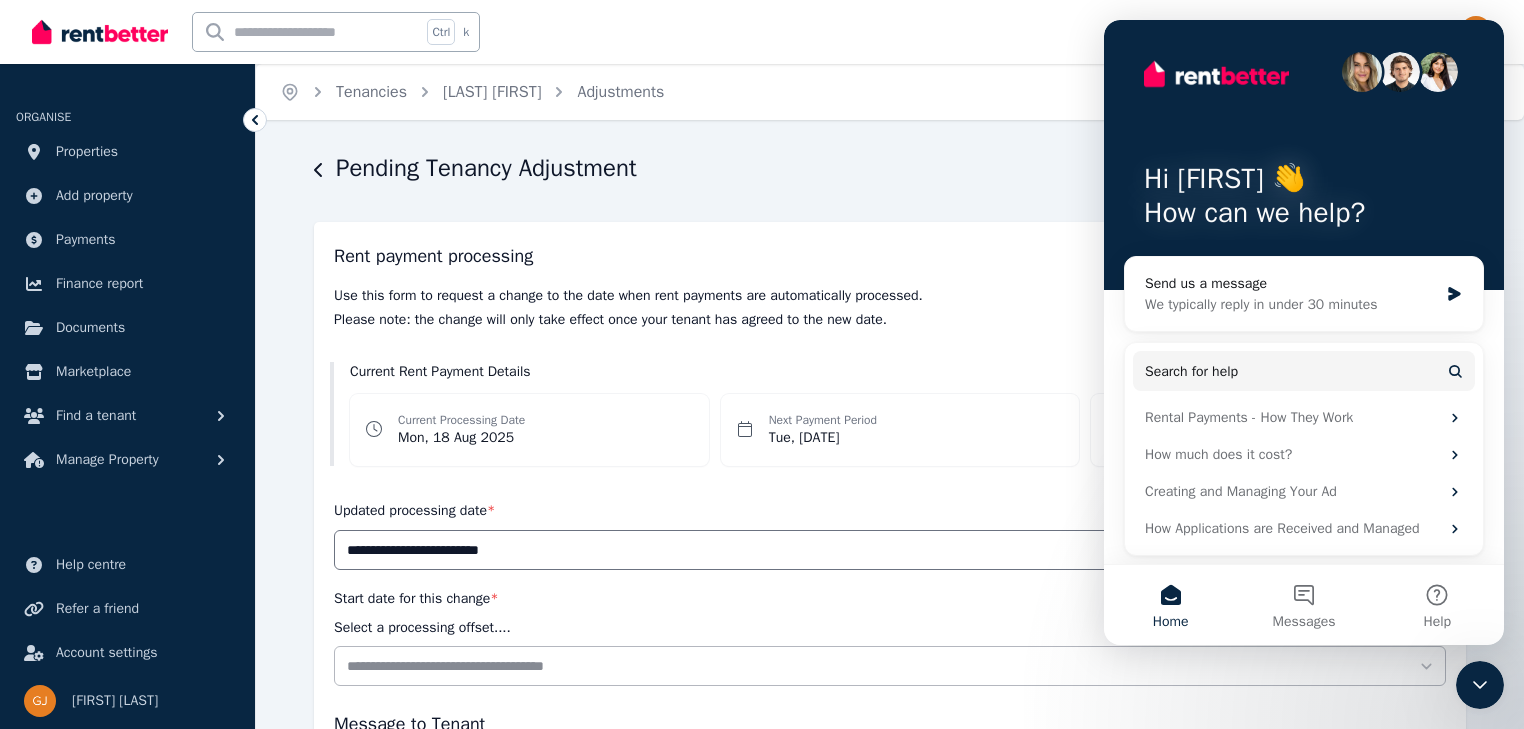 click on "Pending Tenancy Adjustment" at bounding box center (884, 171) 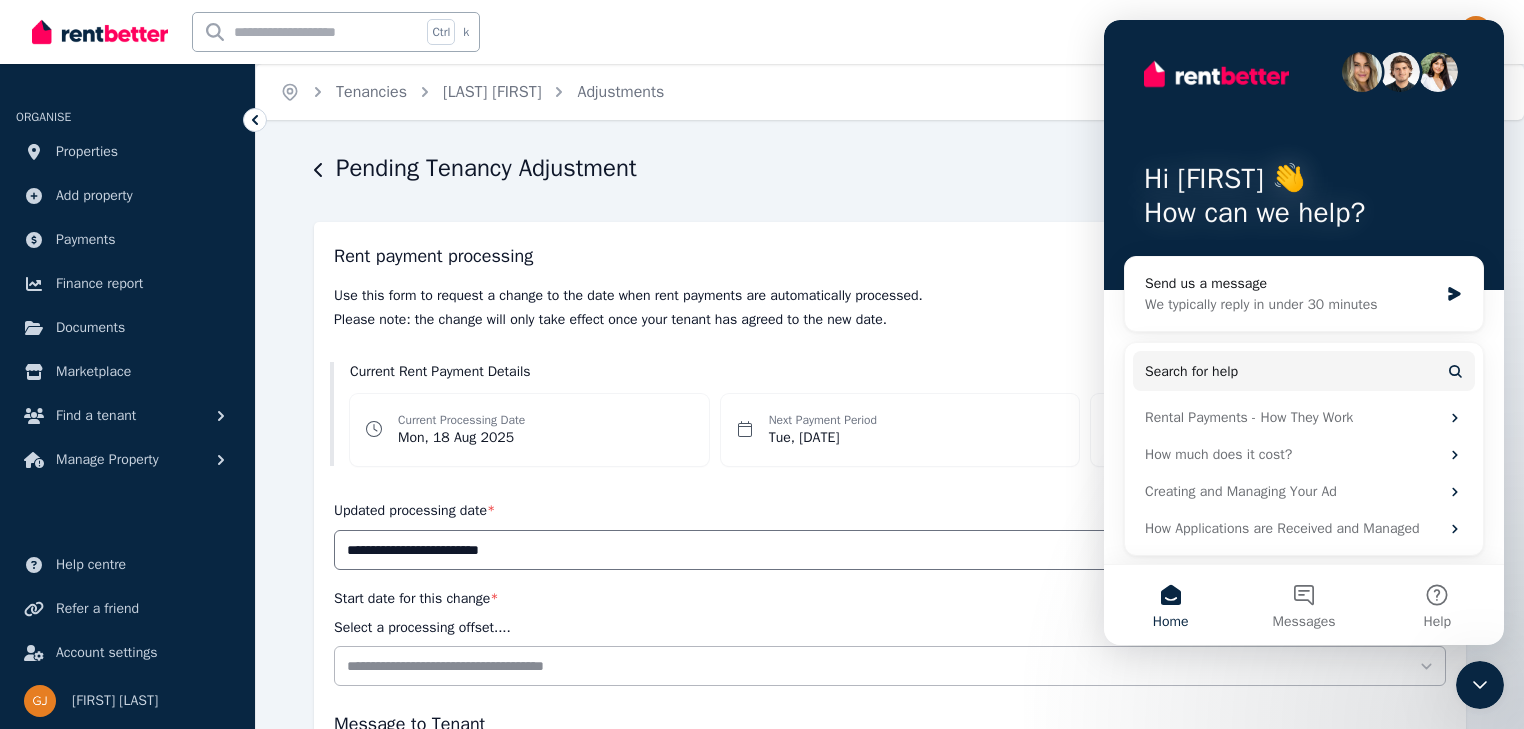 click on "**********" at bounding box center [890, 464] 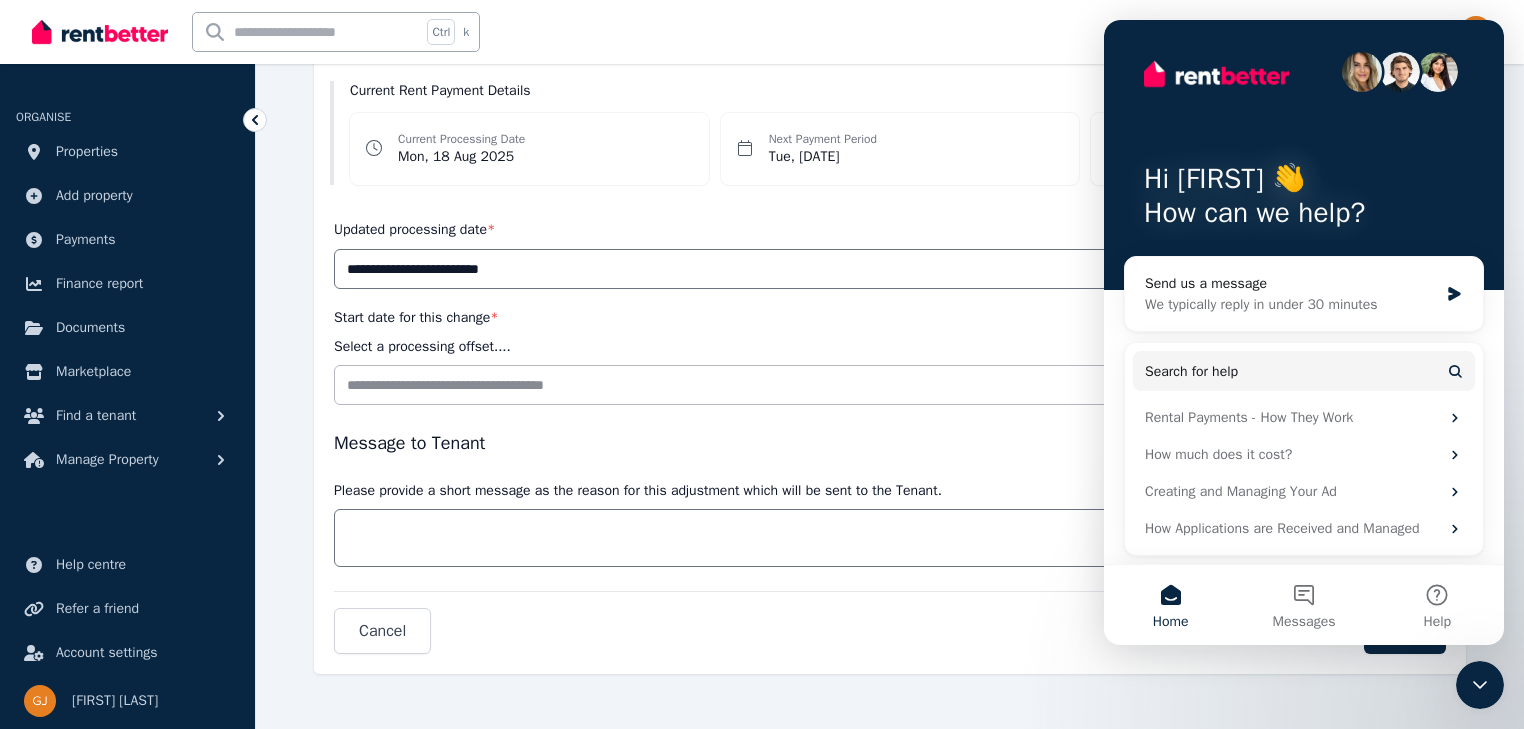 click on "Hi [FIRST] 👋 How can we help?" at bounding box center (1304, 155) 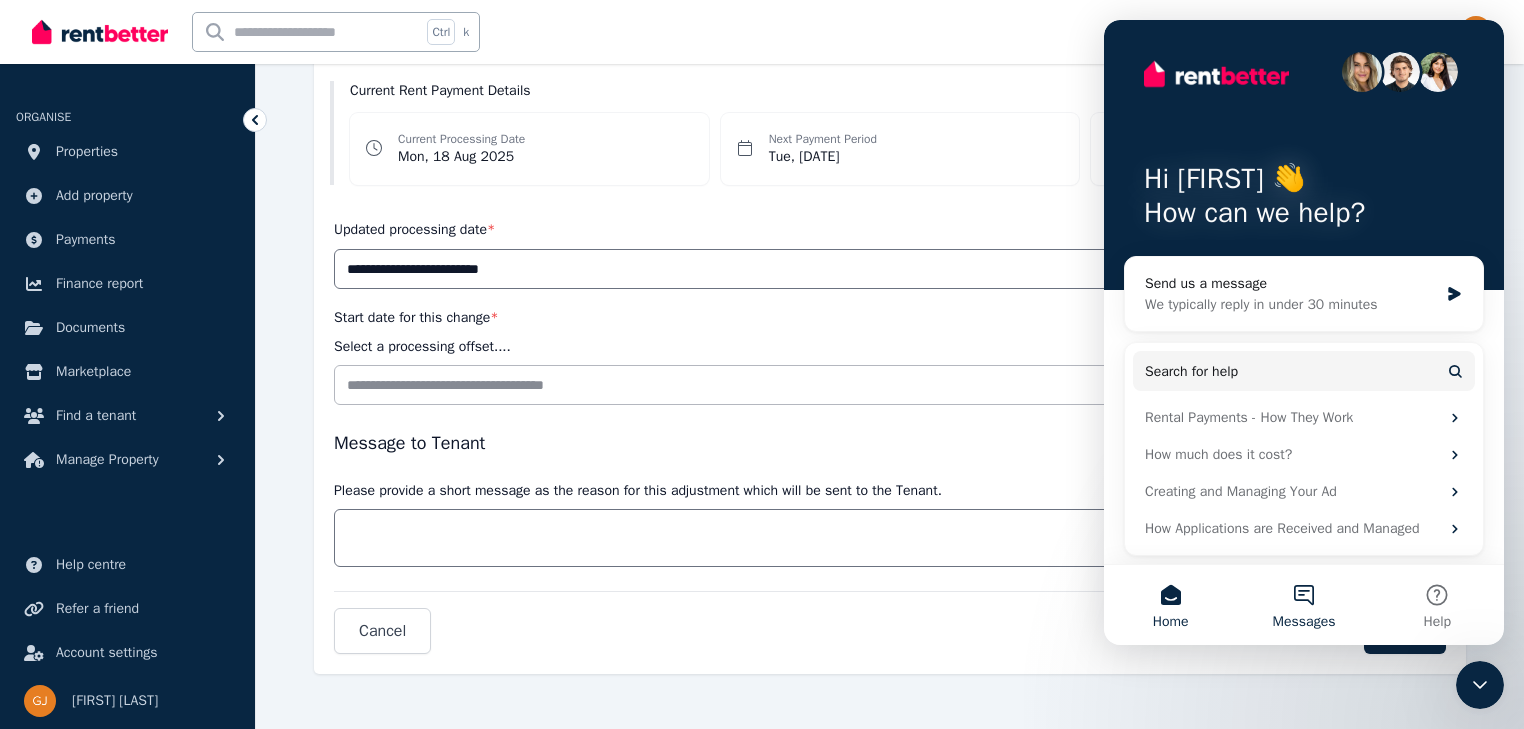 click on "Messages" at bounding box center [1303, 605] 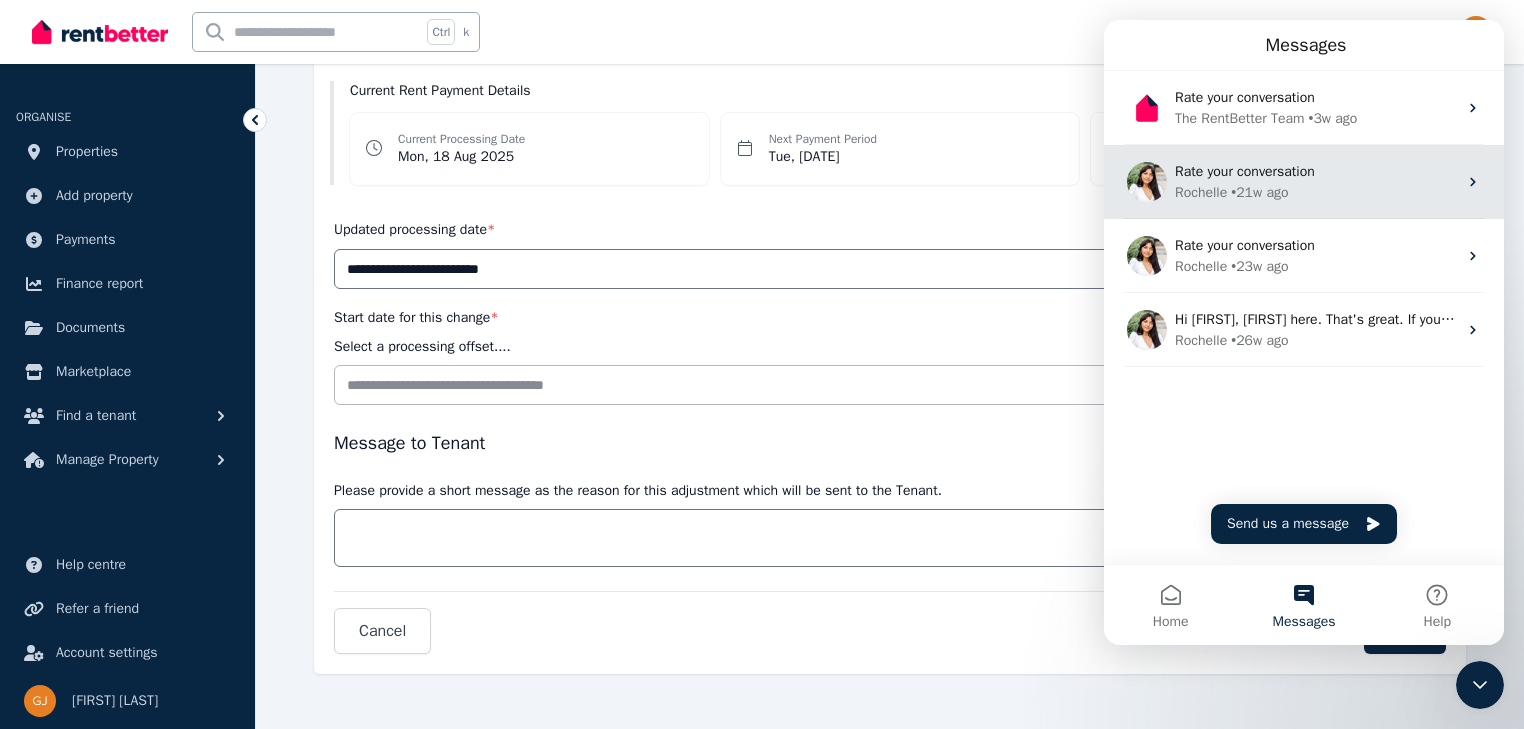 click on "• [TIME] ago" at bounding box center (1259, 192) 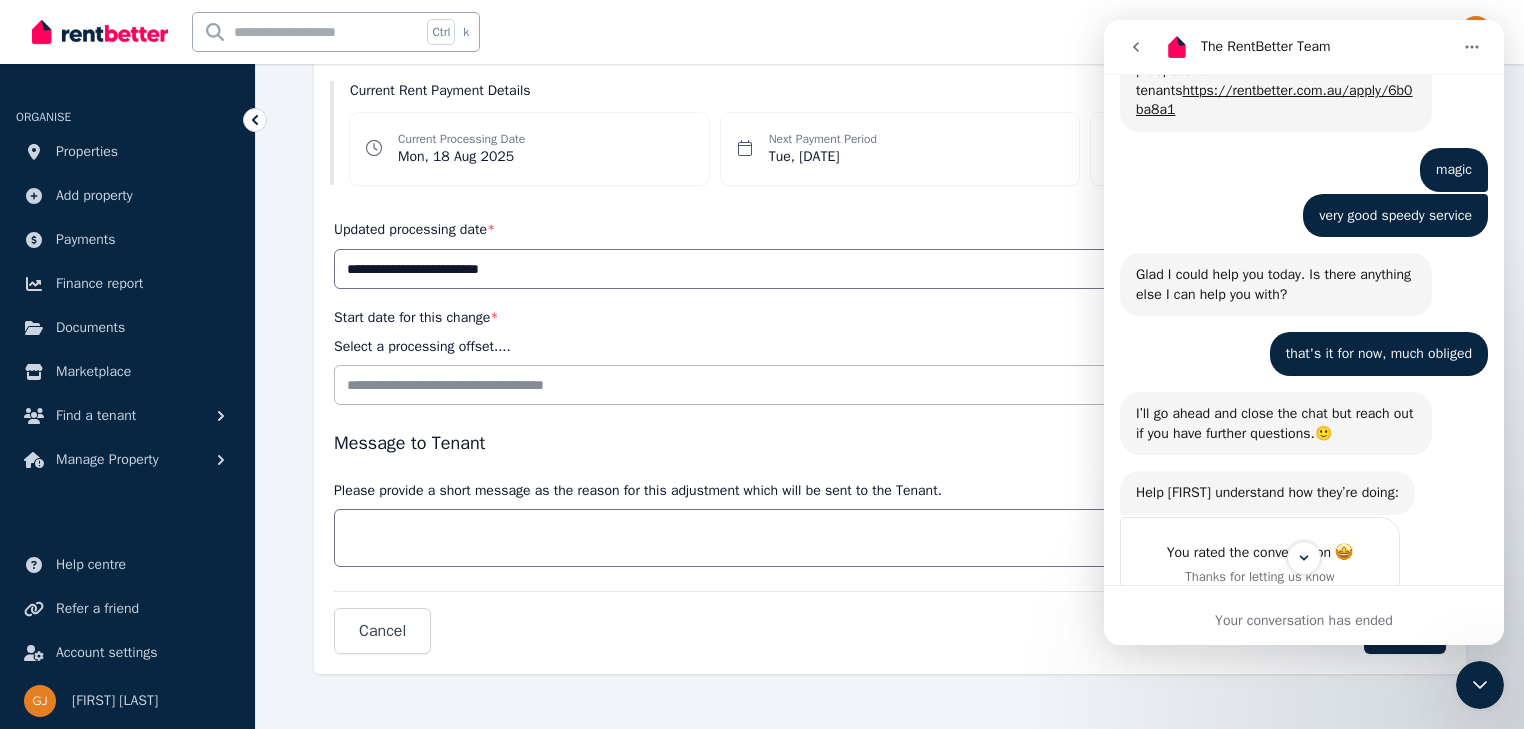 scroll, scrollTop: 3620, scrollLeft: 0, axis: vertical 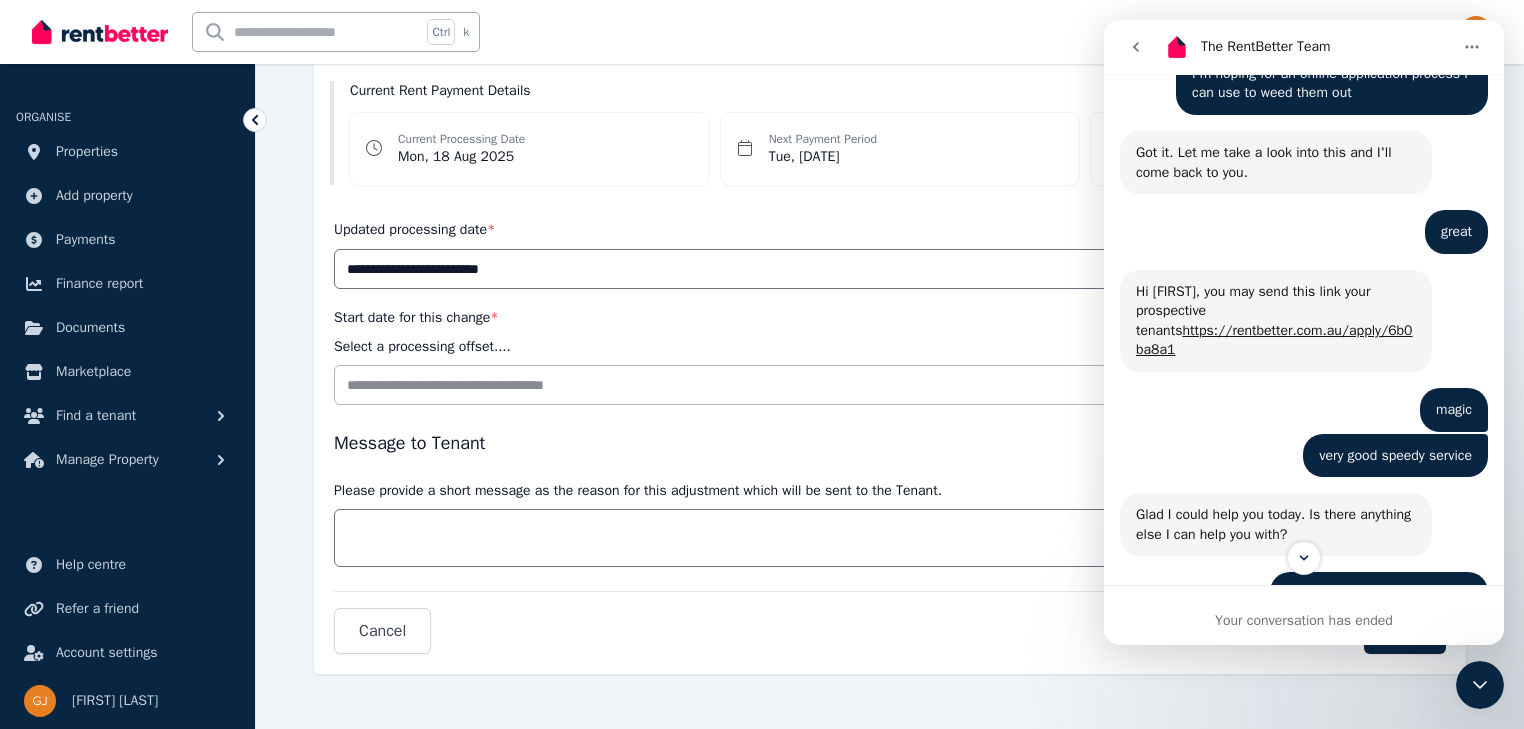 click 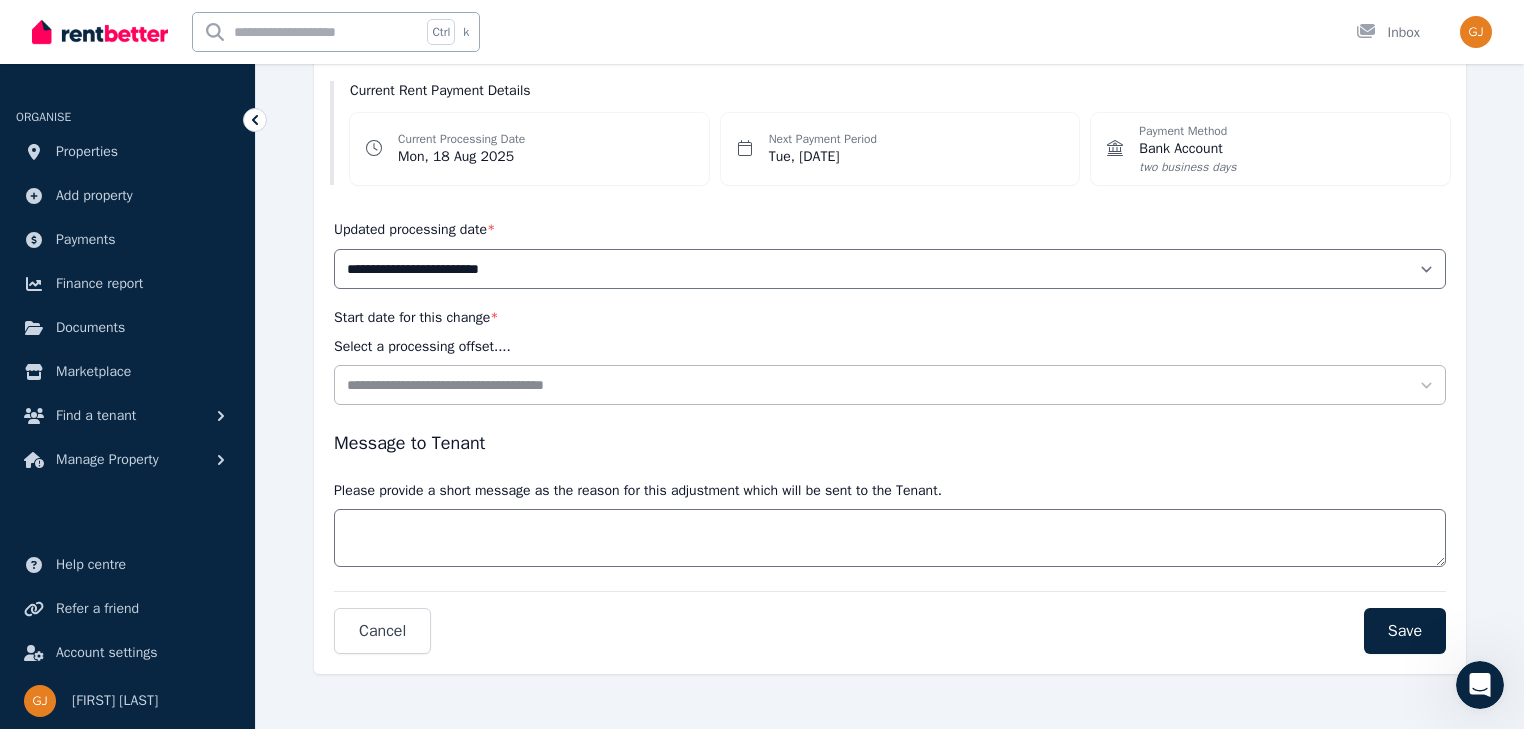 scroll, scrollTop: 0, scrollLeft: 0, axis: both 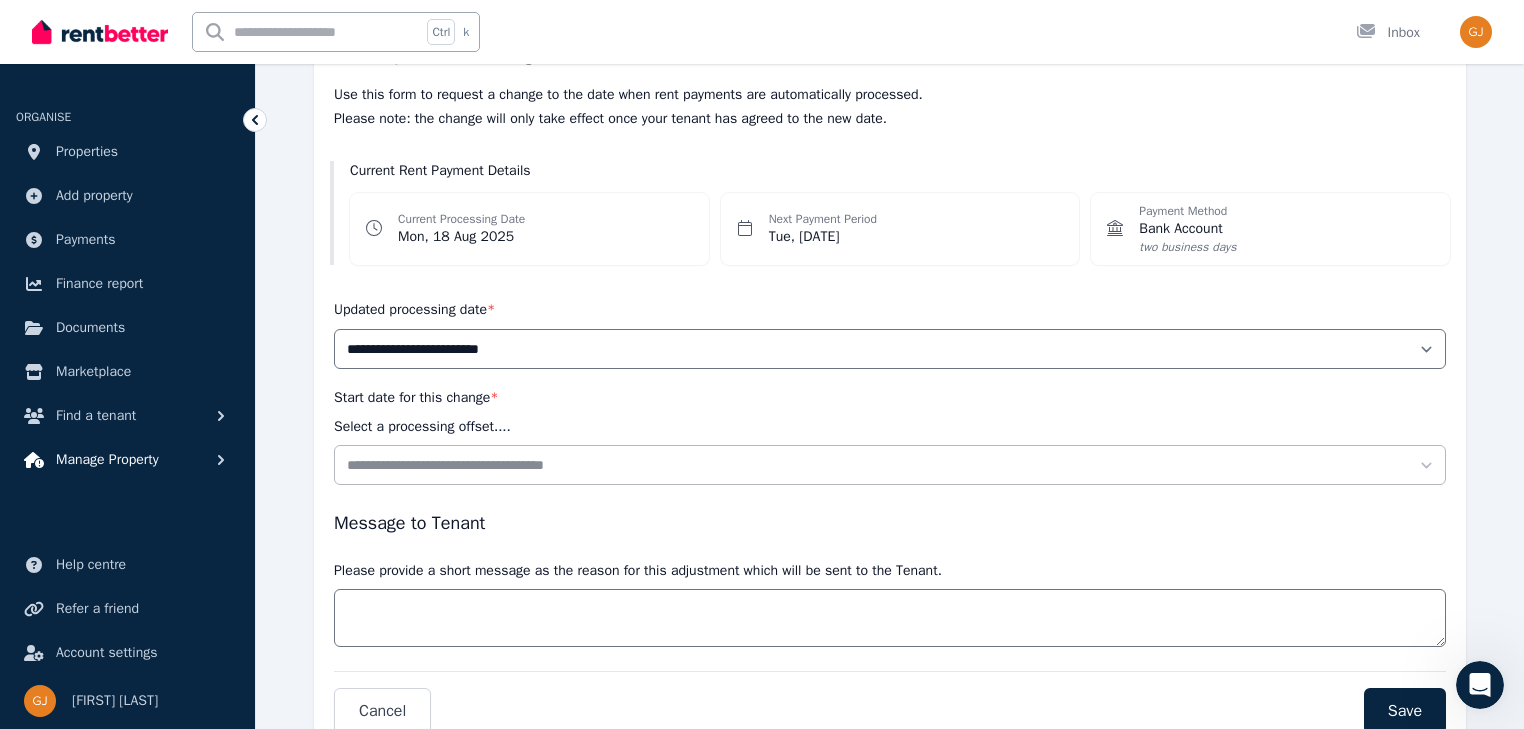 click on "Manage Property" at bounding box center [107, 460] 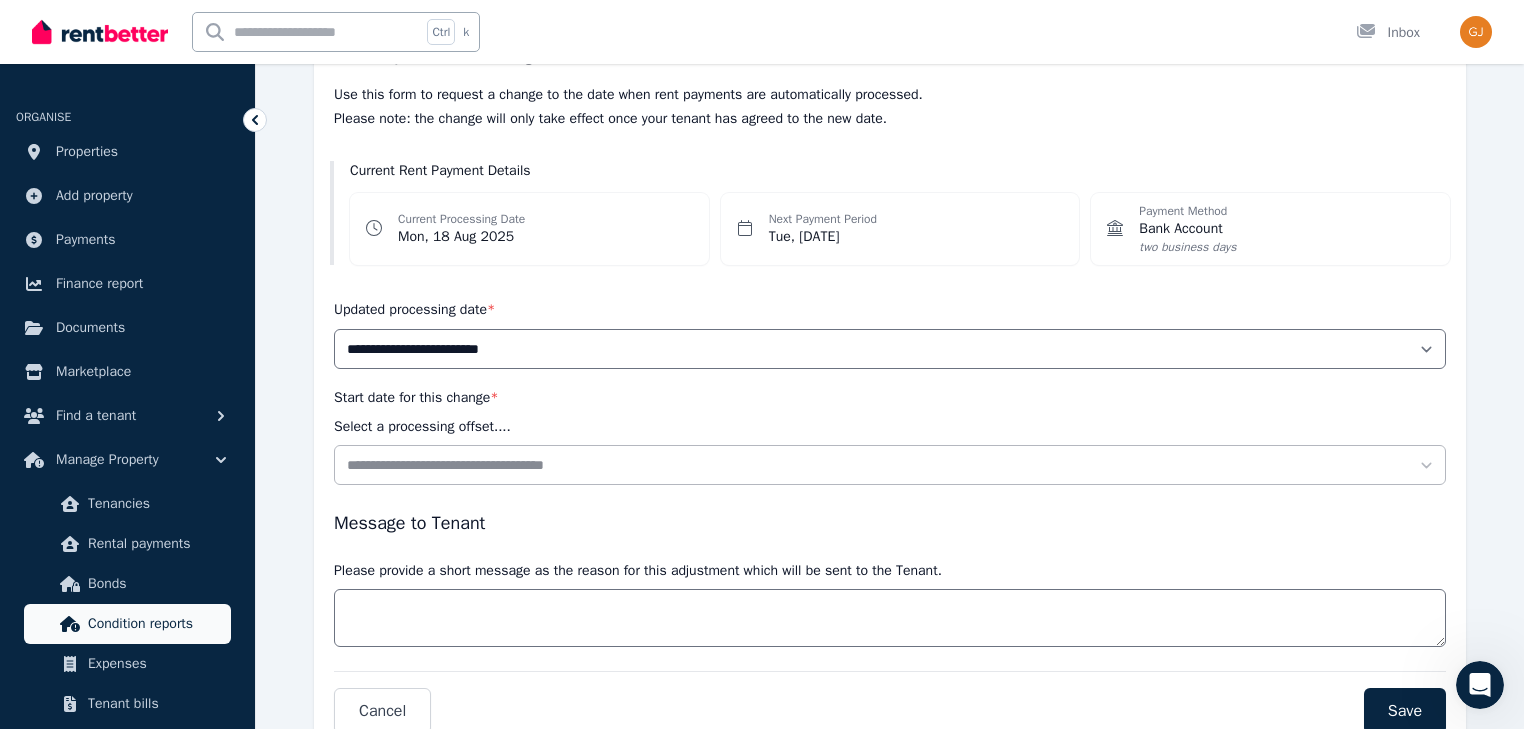 scroll, scrollTop: 80, scrollLeft: 0, axis: vertical 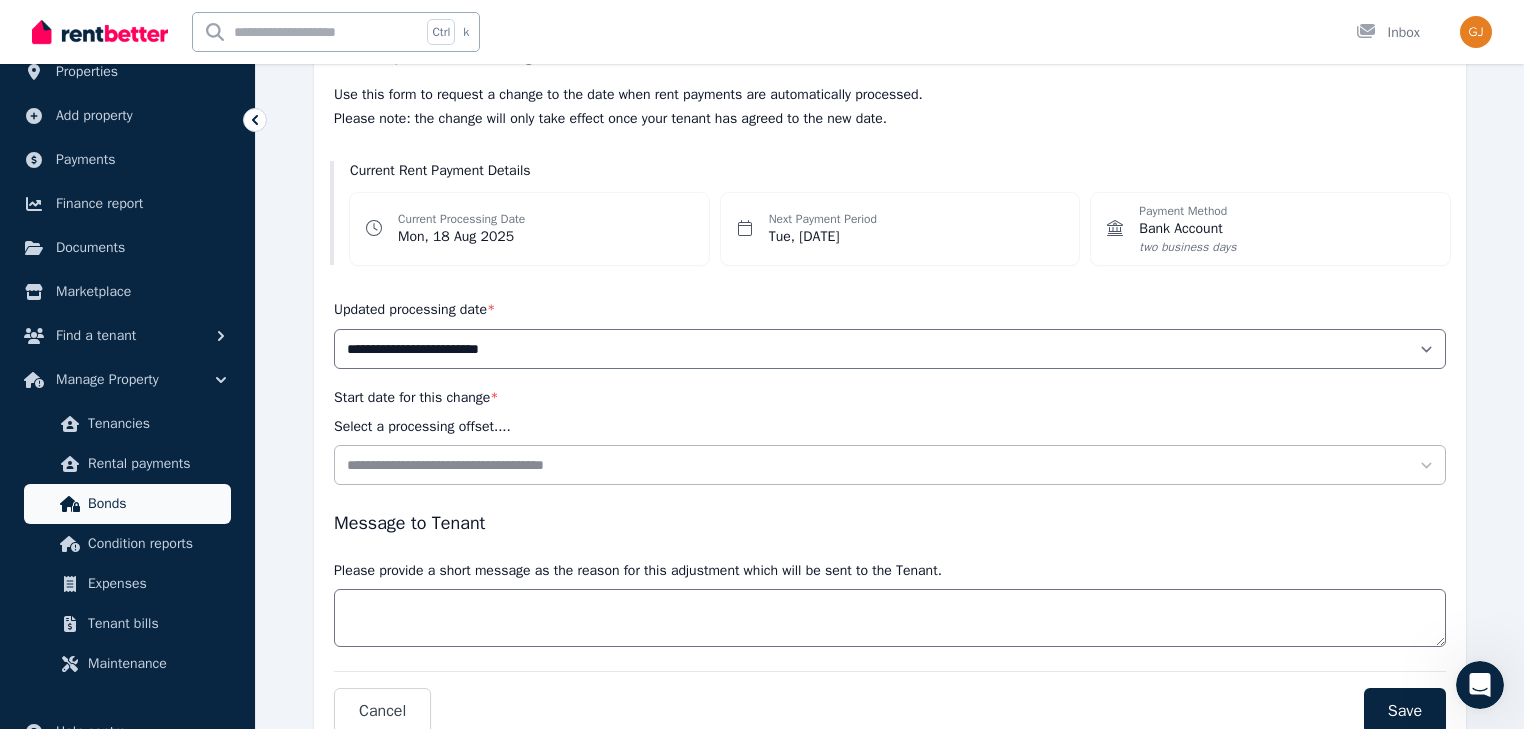 click on "Bonds" at bounding box center (155, 504) 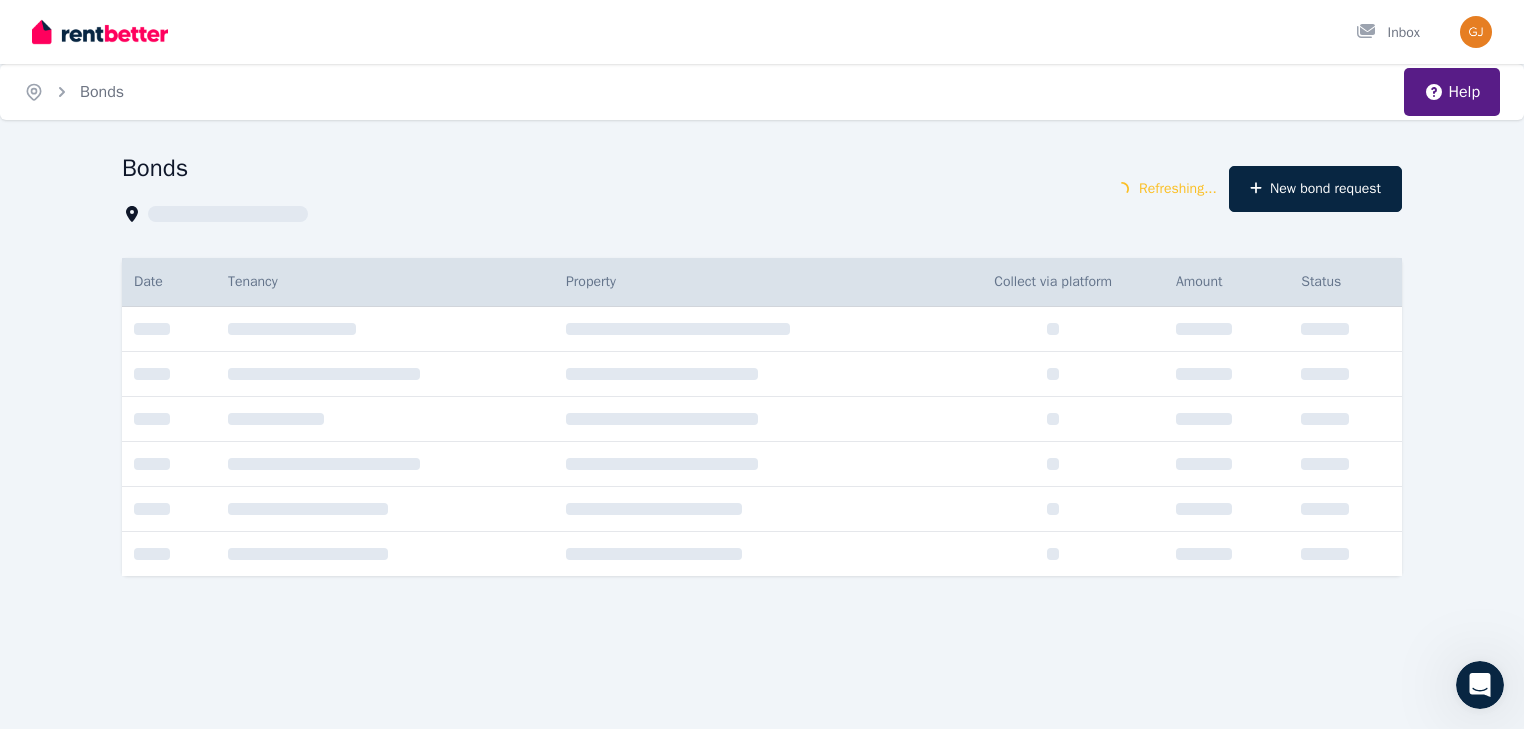 scroll, scrollTop: 0, scrollLeft: 0, axis: both 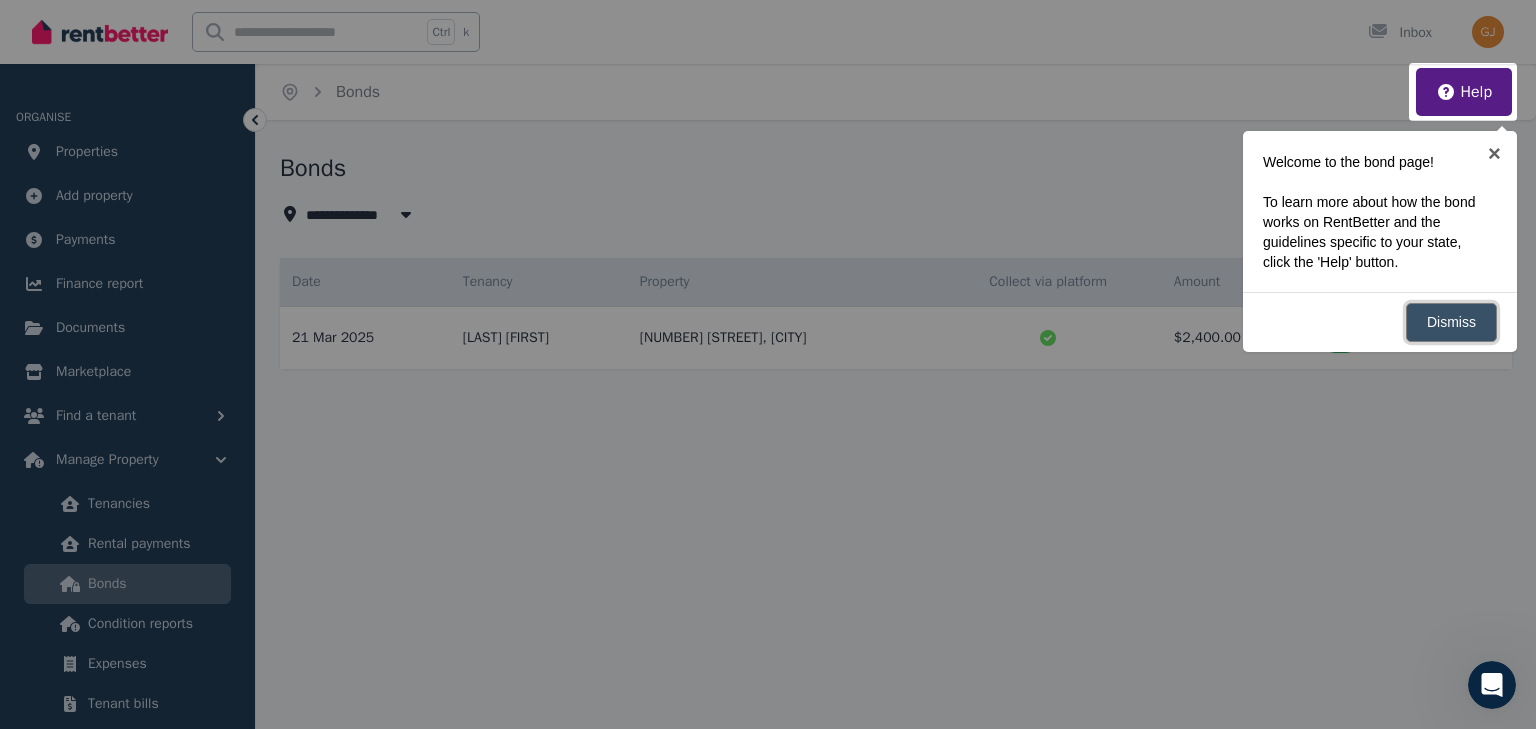 click on "Dismiss" at bounding box center [1451, 322] 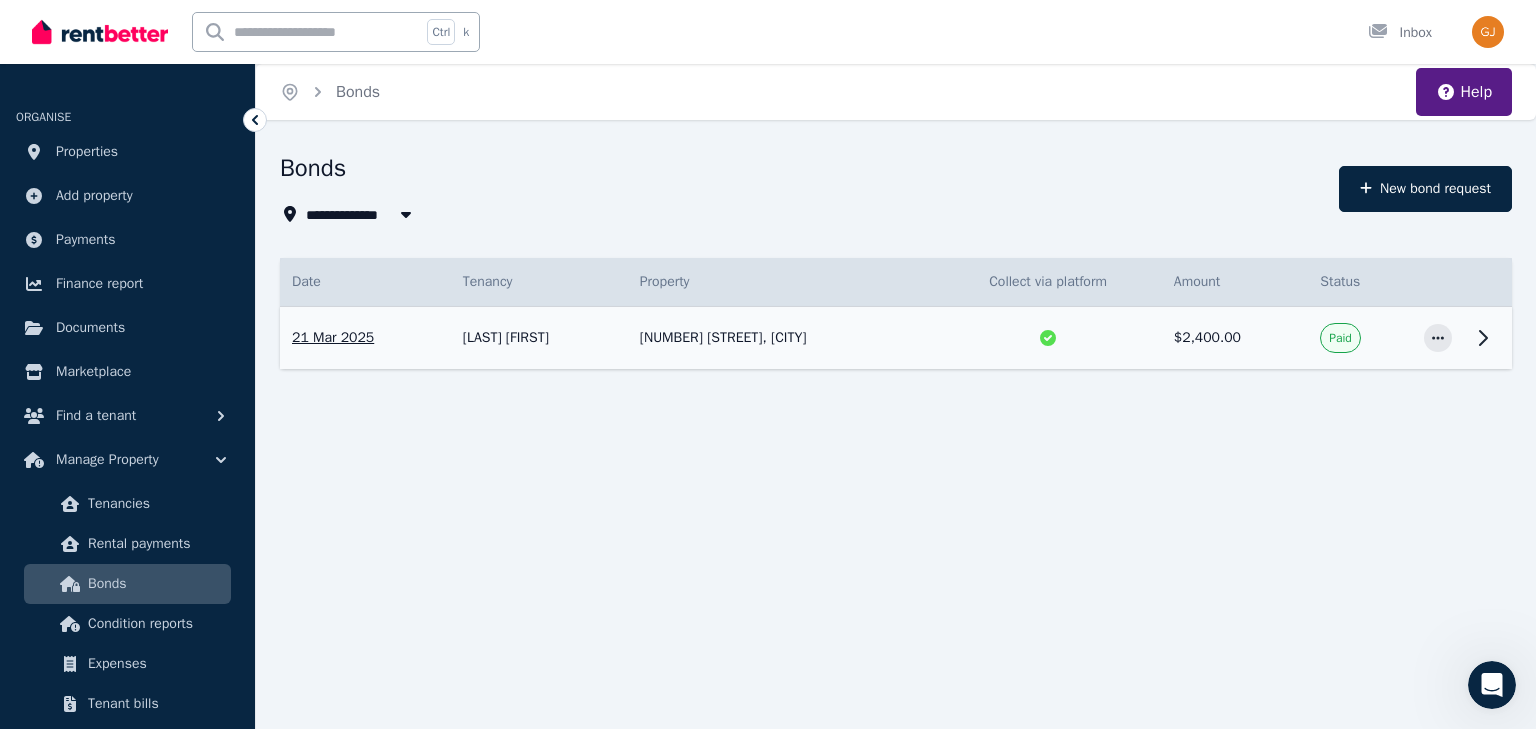 click on "[LAST] [FIRST]" at bounding box center [539, 338] 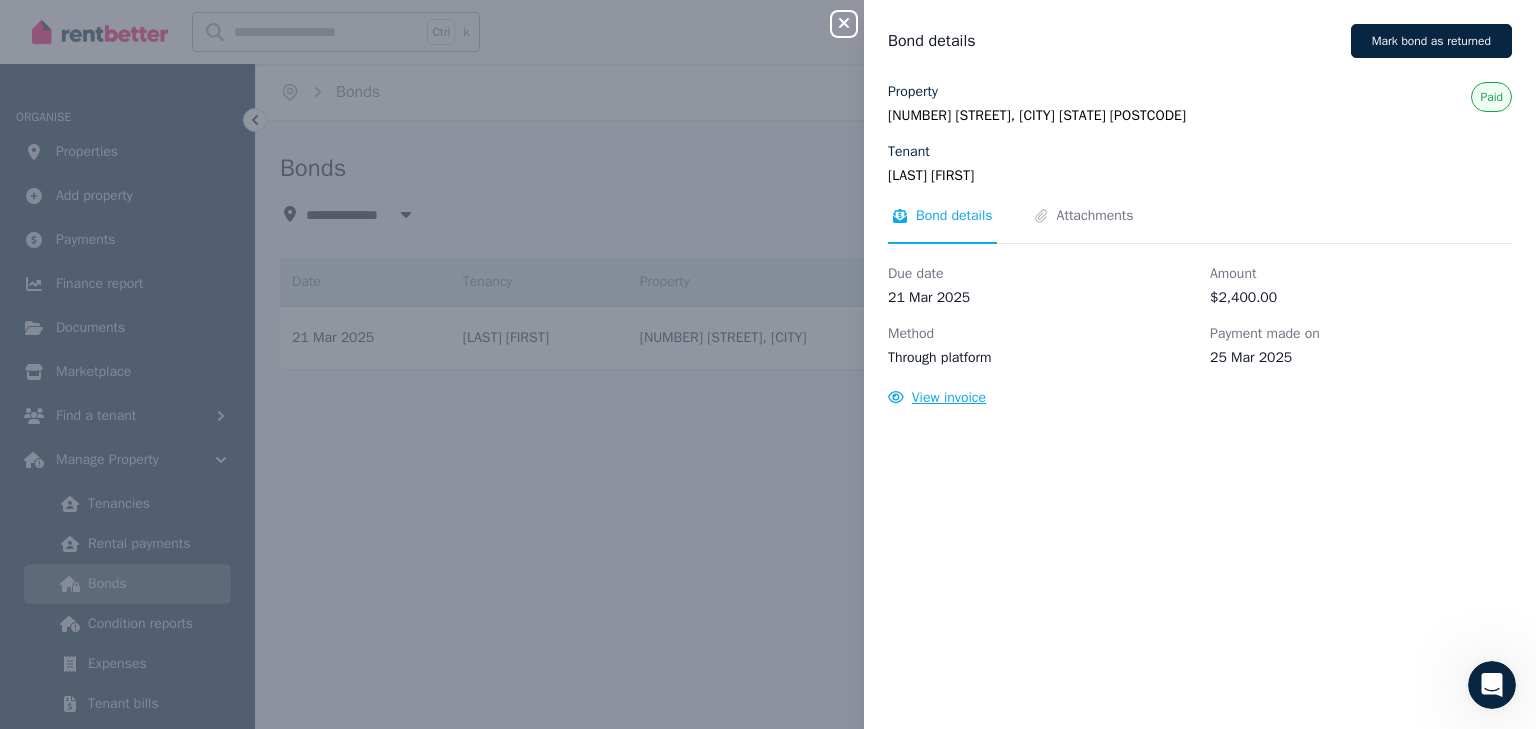 click on "View invoice" at bounding box center (949, 397) 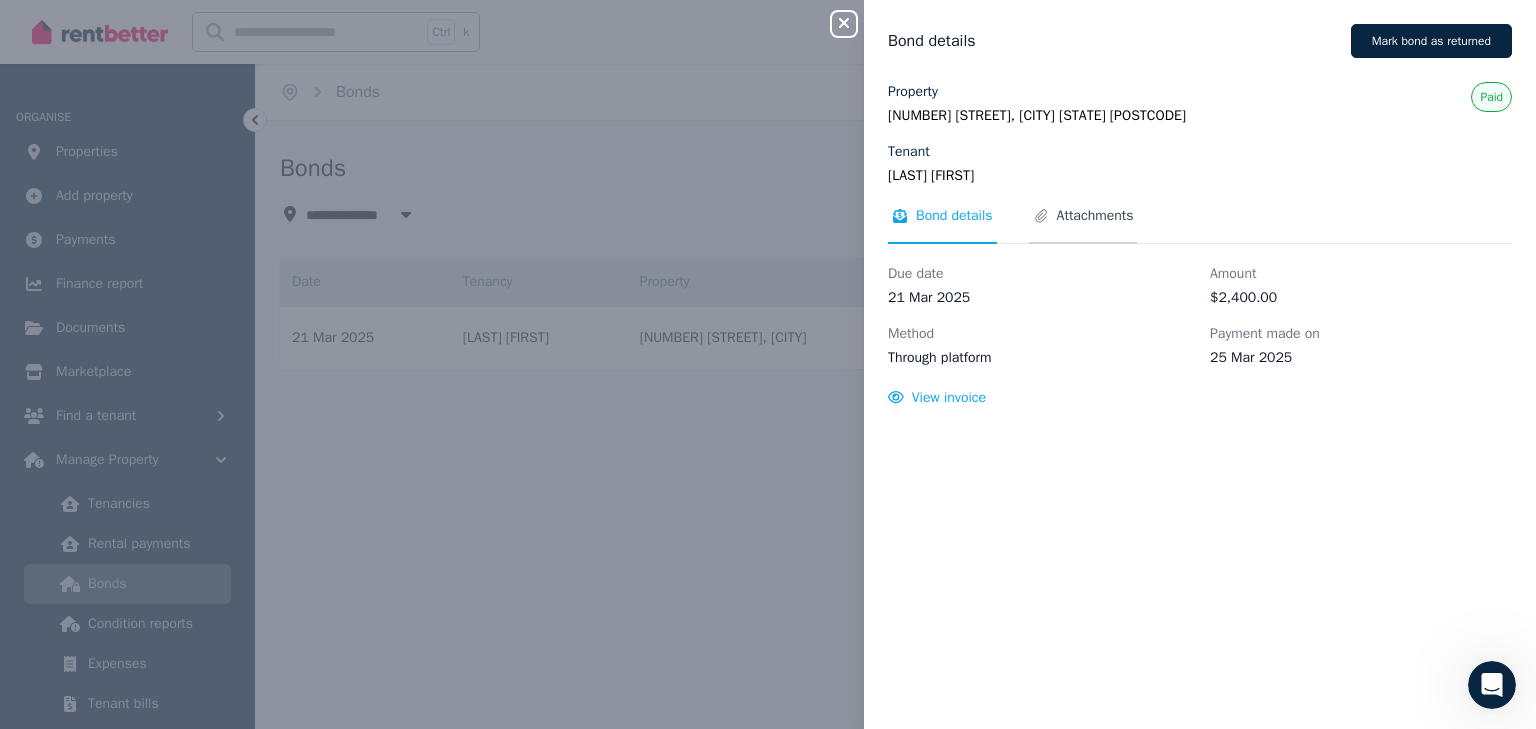 click on "Attachments" at bounding box center (1095, 216) 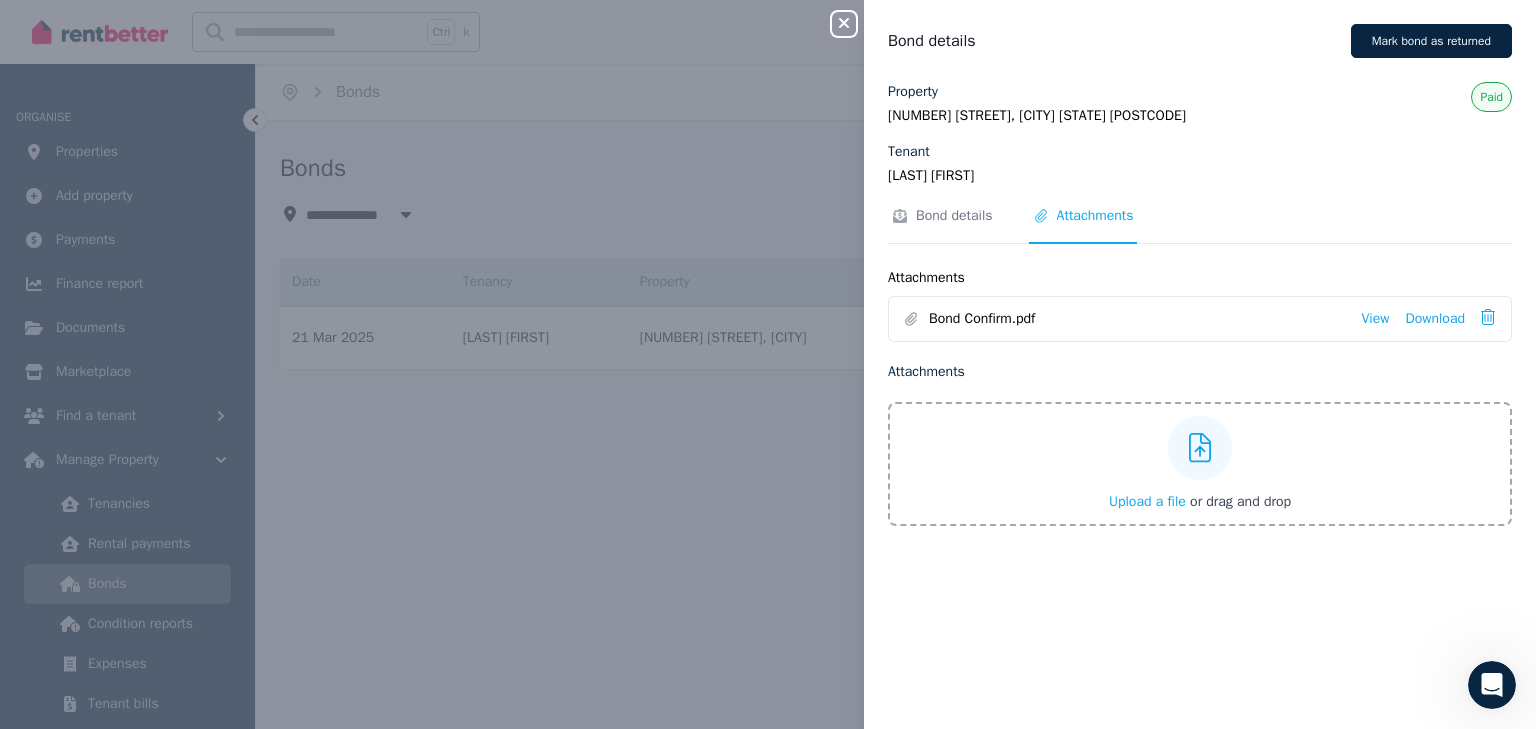 click on "Bond details Mark bond as returned Property [NUMBER] [STREET], [CITY] [STATE] Tenant [LAST] [FIRST] Active Bond details Attachments Attachments Bond Confirm.pdf View Download Attachments Upload a file or drag and drop" at bounding box center [768, 364] 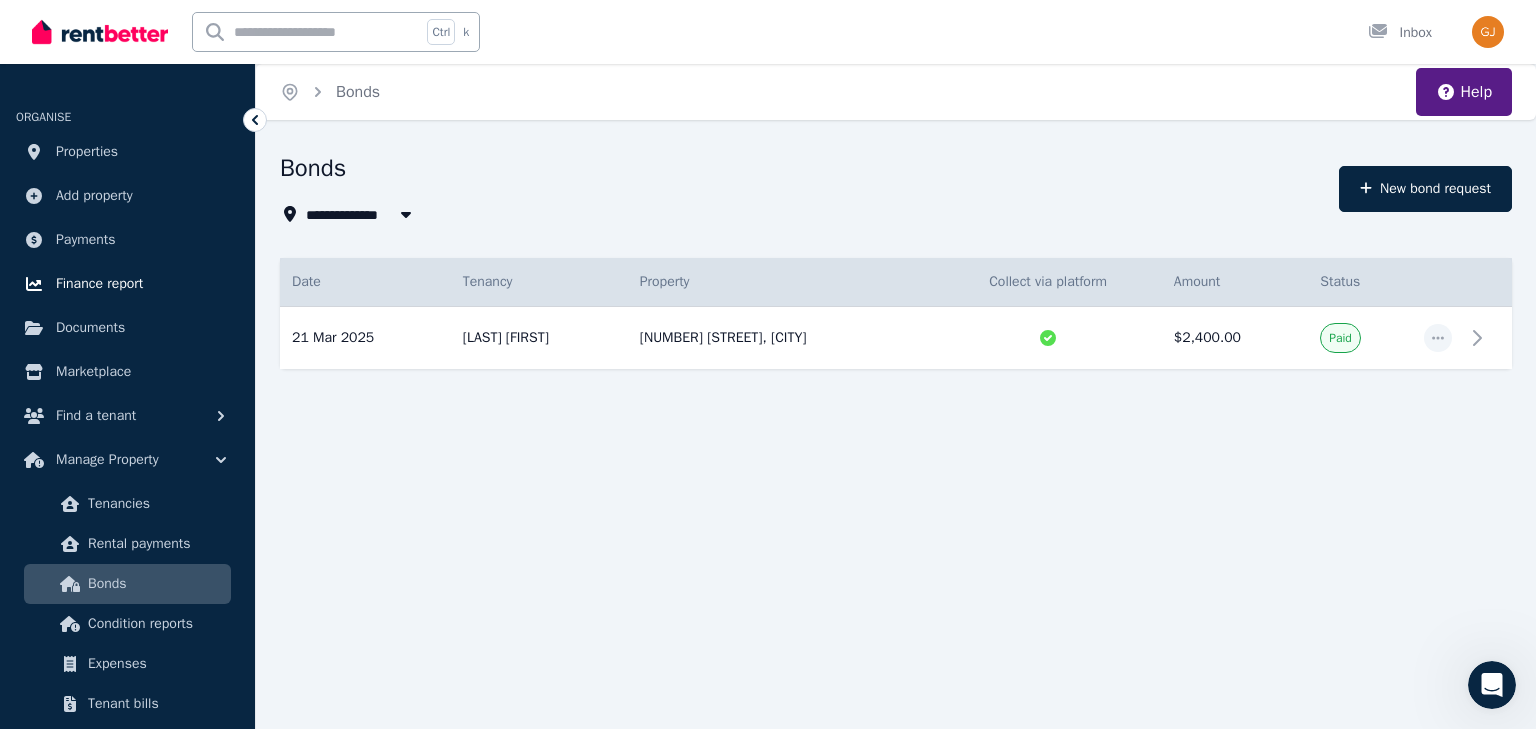 click on "Finance report" at bounding box center [99, 284] 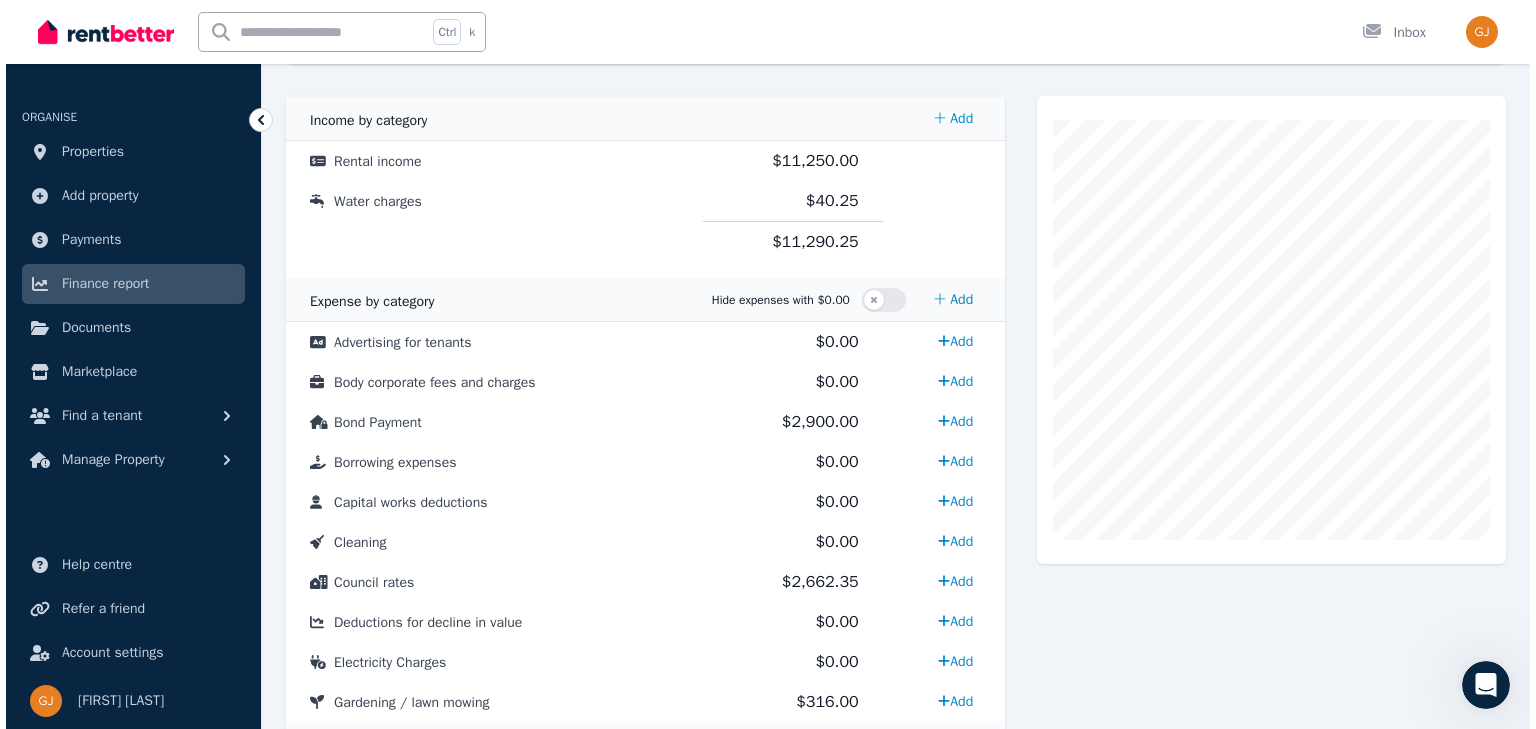 scroll, scrollTop: 320, scrollLeft: 0, axis: vertical 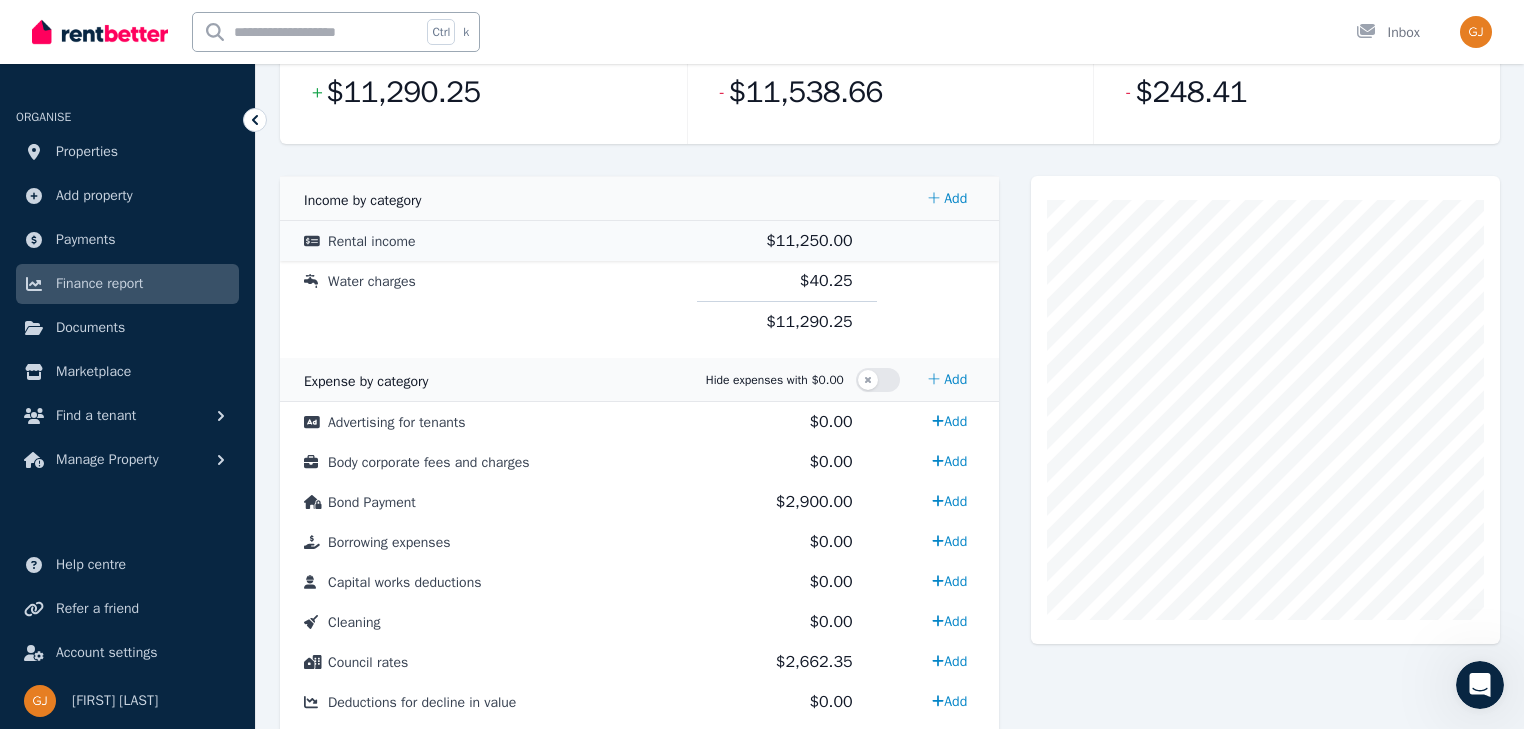 click on "$11,250.00" at bounding box center (809, 241) 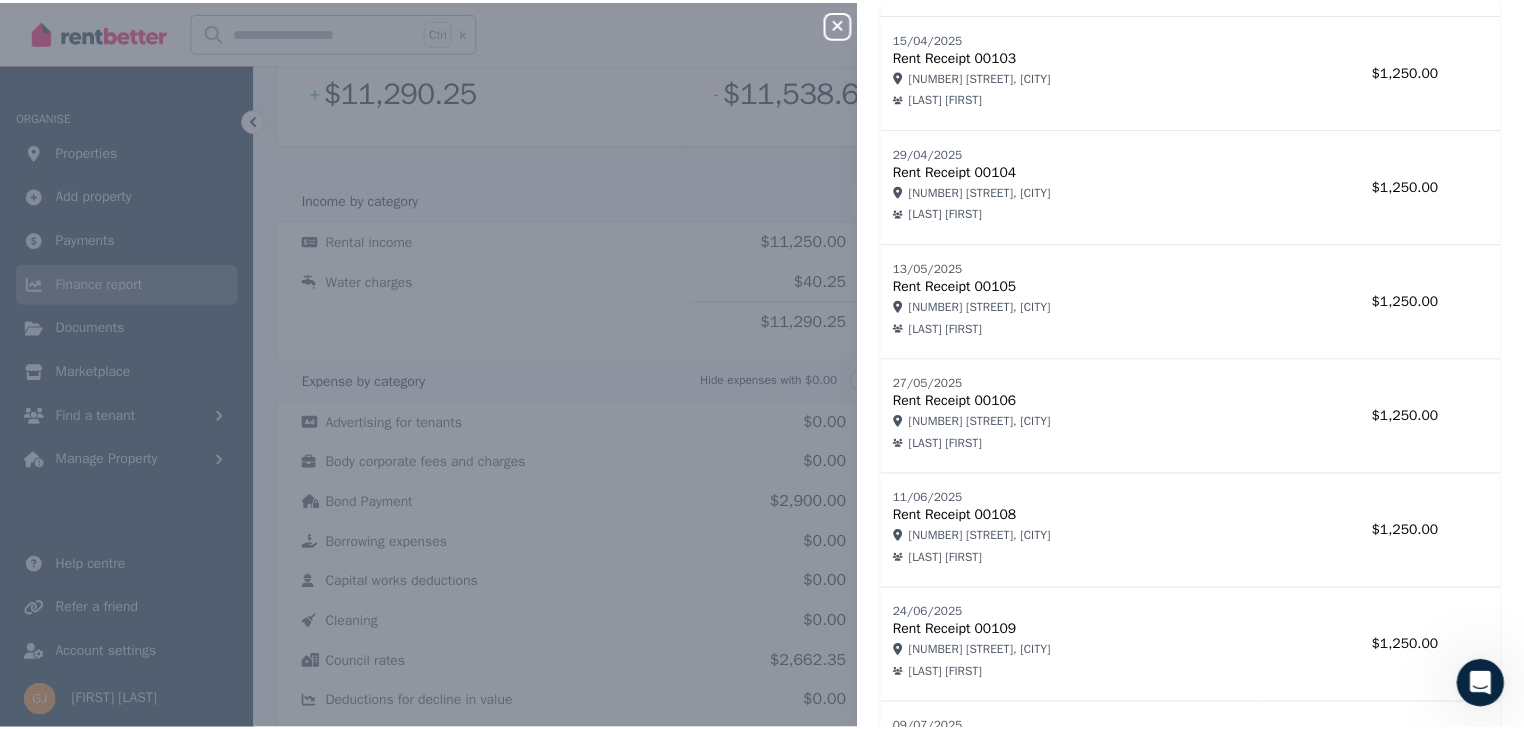 scroll, scrollTop: 0, scrollLeft: 0, axis: both 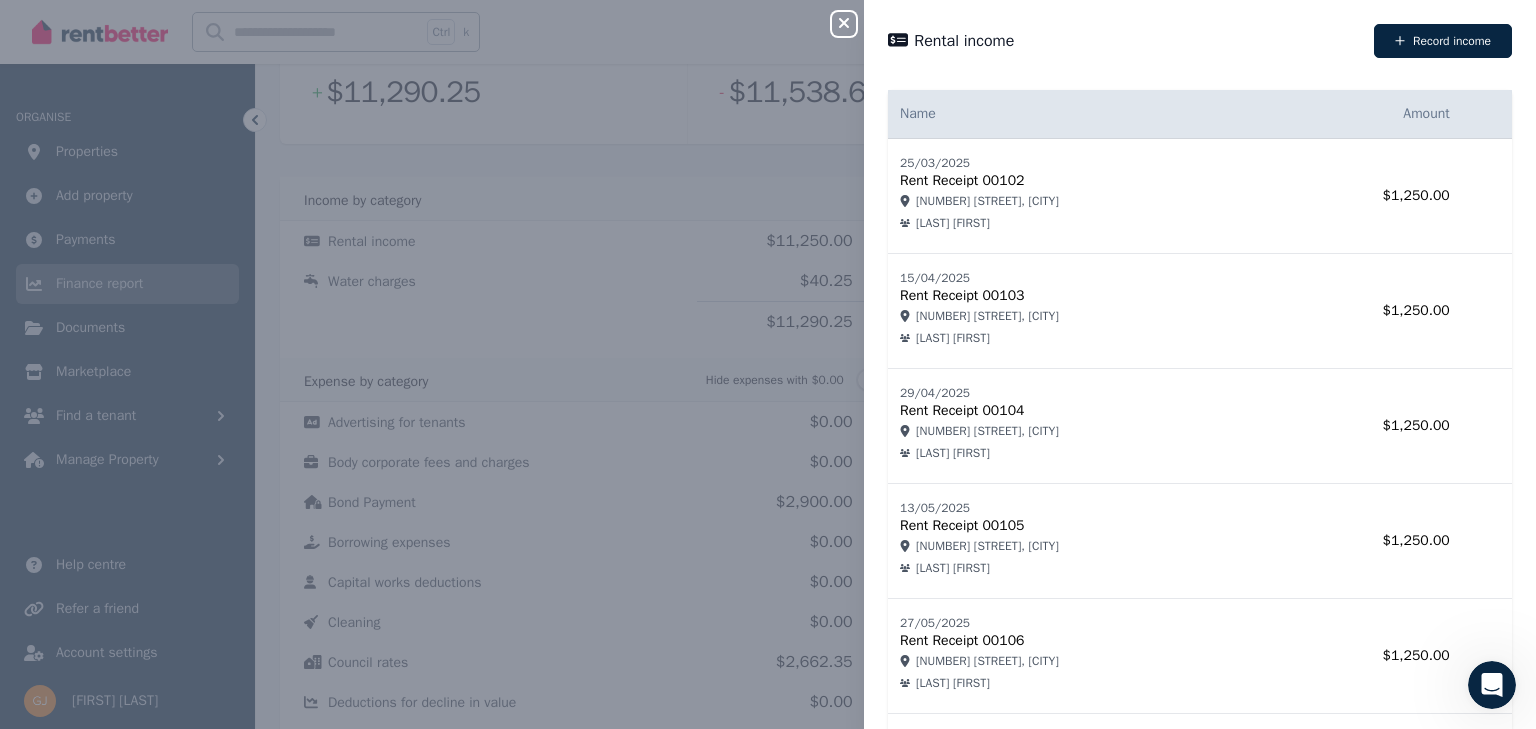 click on "Close panel" at bounding box center (844, 24) 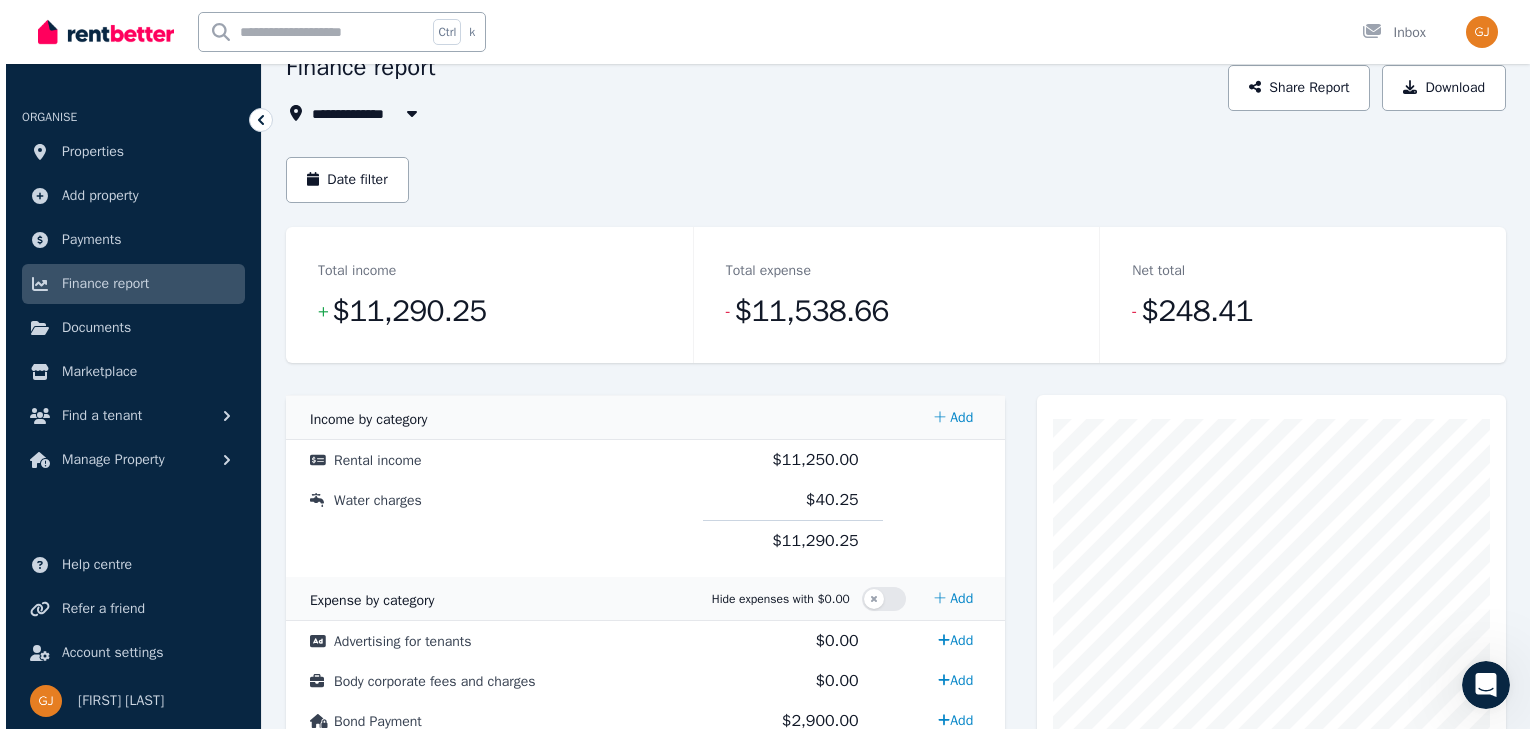 scroll, scrollTop: 261, scrollLeft: 0, axis: vertical 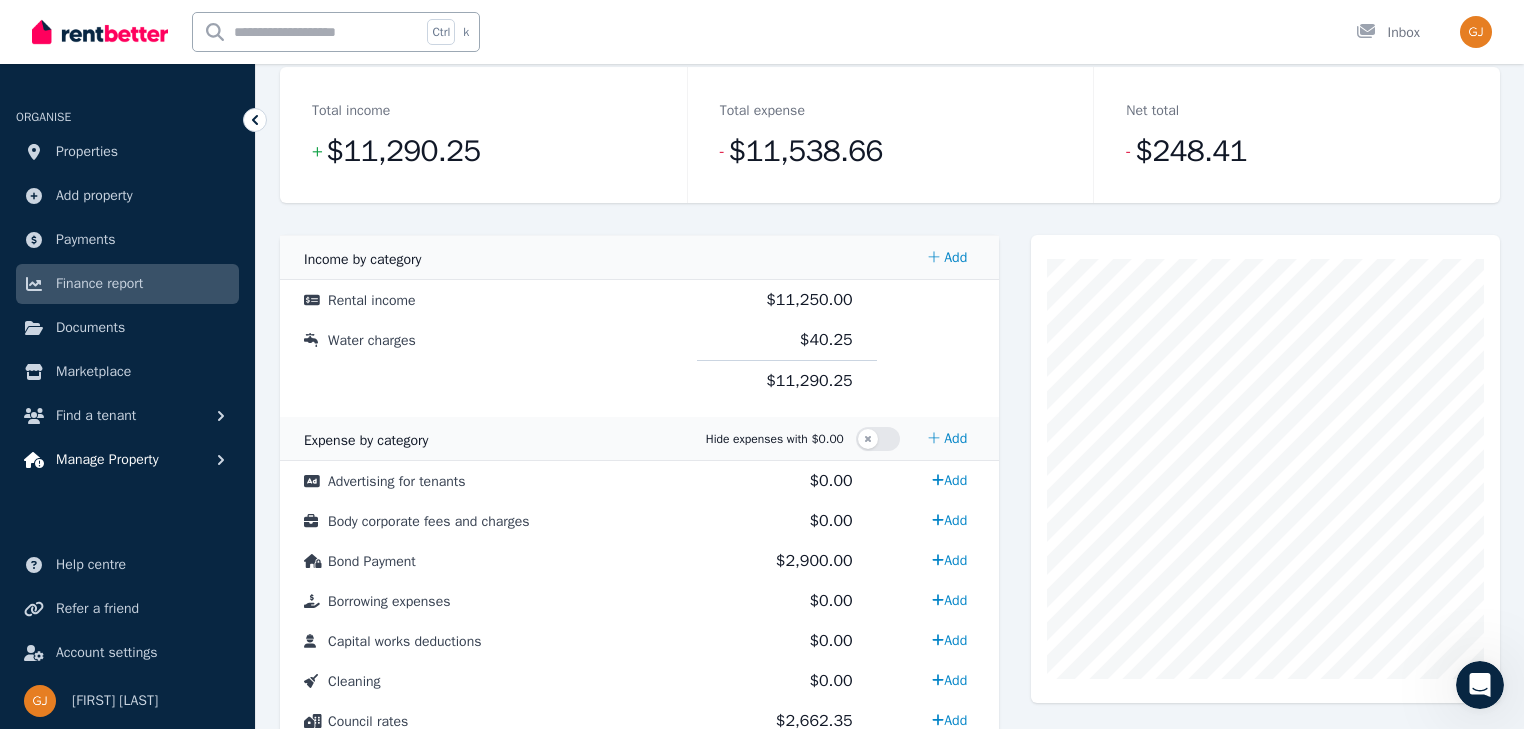 click on "Manage Property" at bounding box center [107, 460] 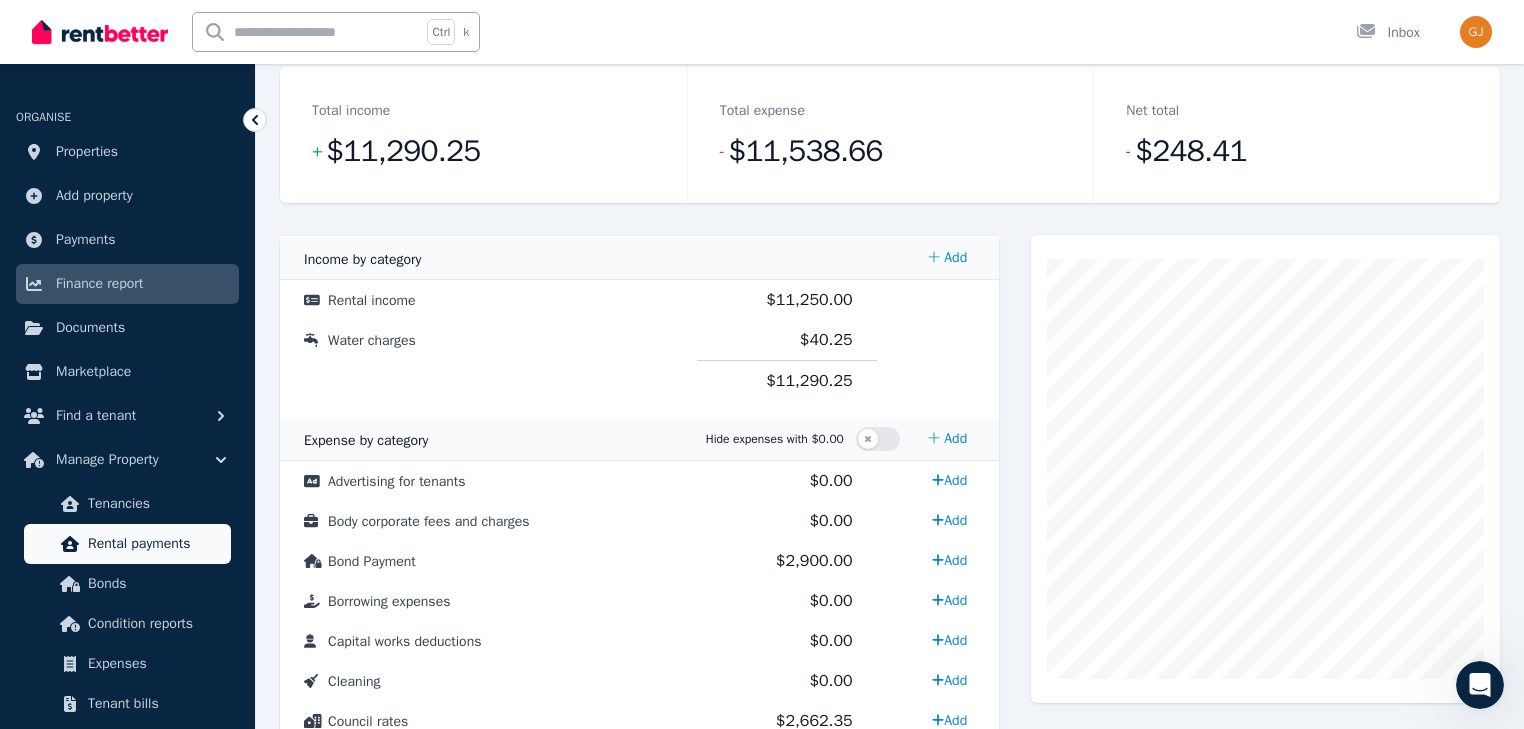 click on "Rental payments" at bounding box center [155, 544] 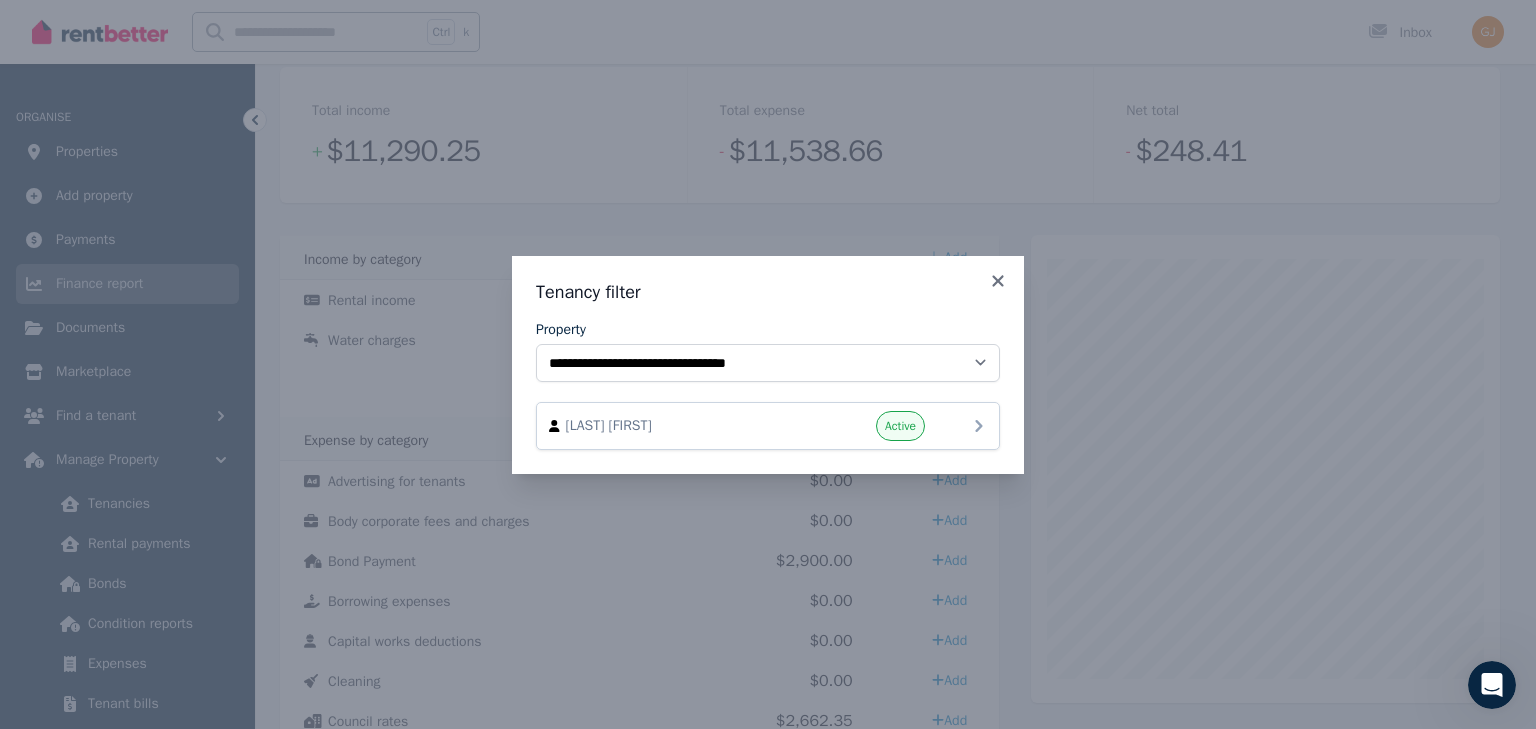 click on "Active" at bounding box center (900, 426) 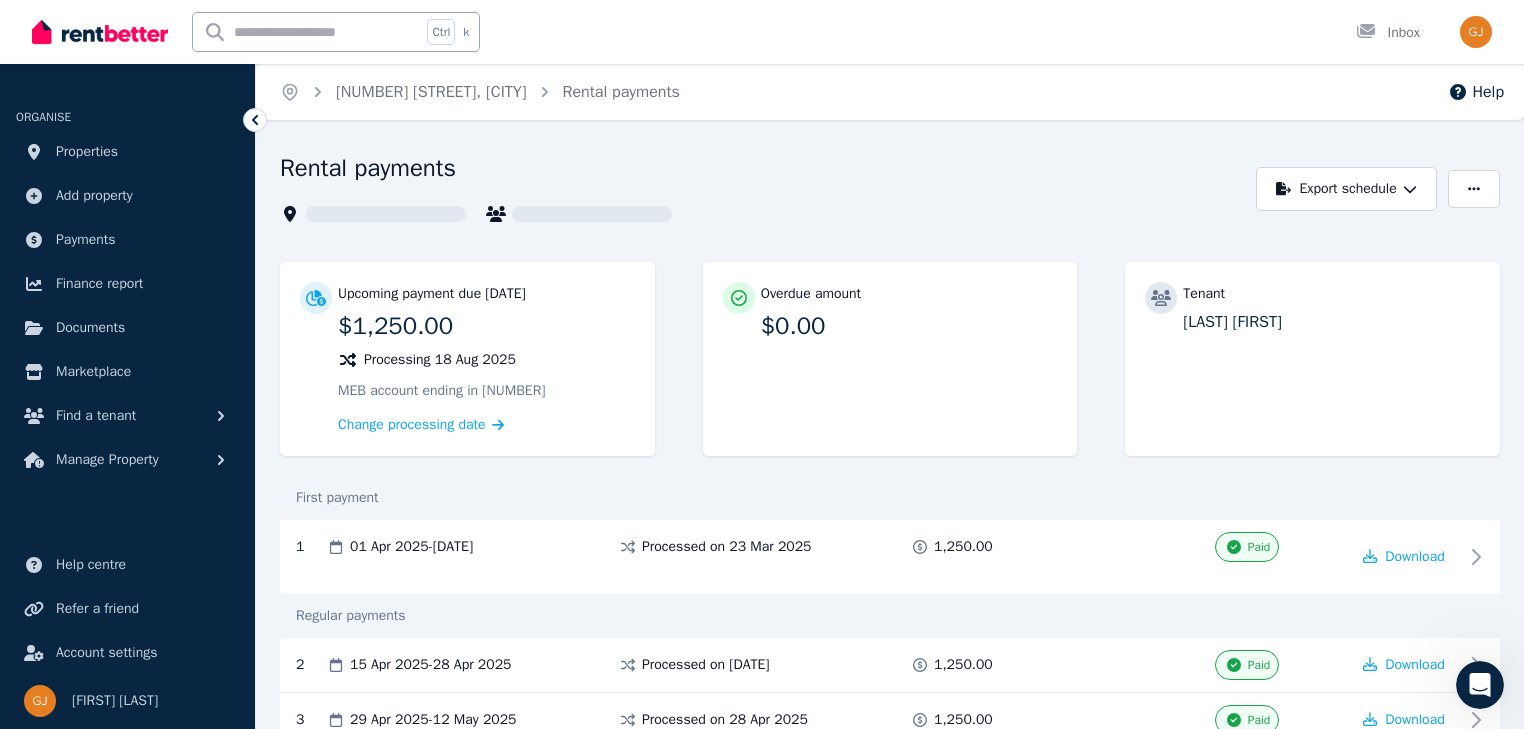 scroll, scrollTop: 240, scrollLeft: 0, axis: vertical 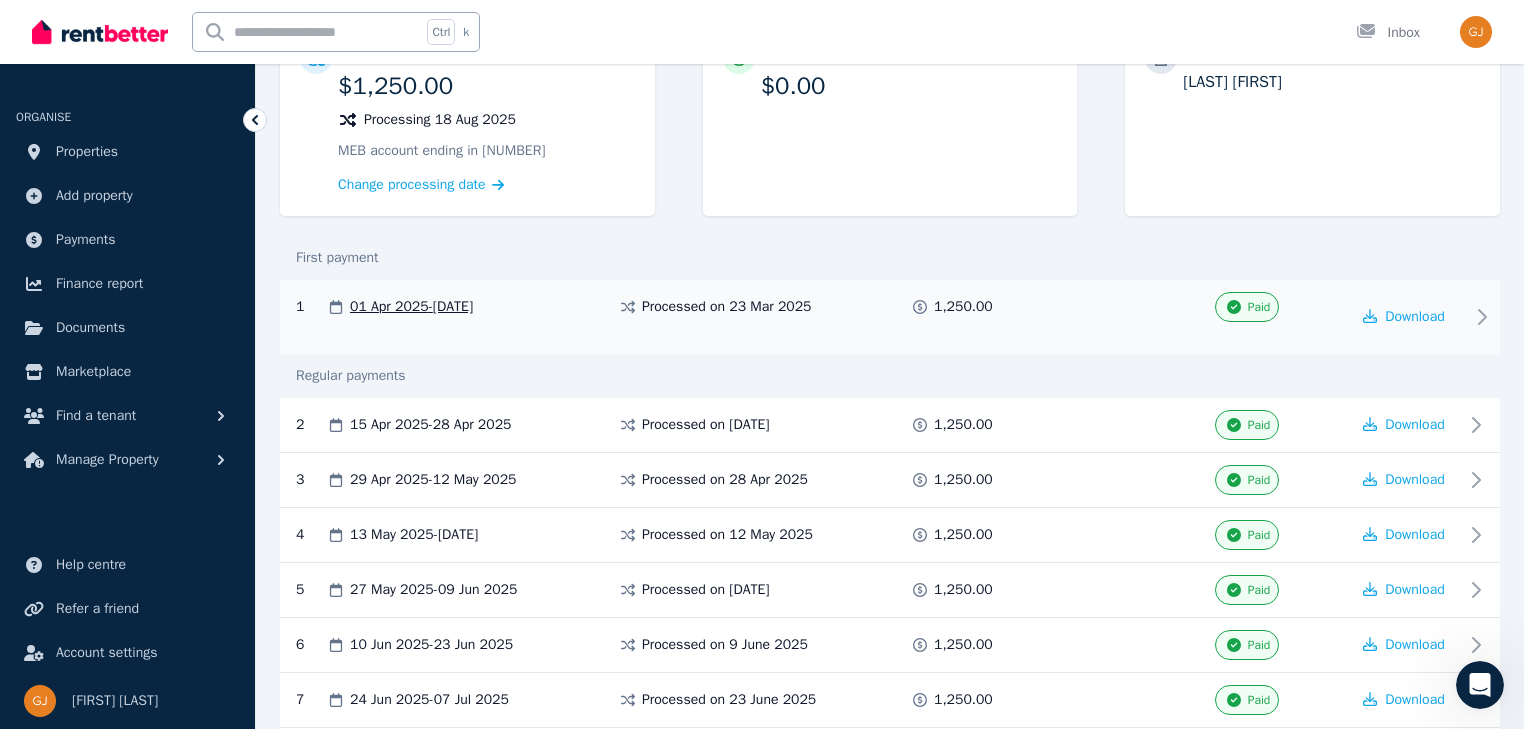 click on "Processed on [DATE]" at bounding box center [727, 307] 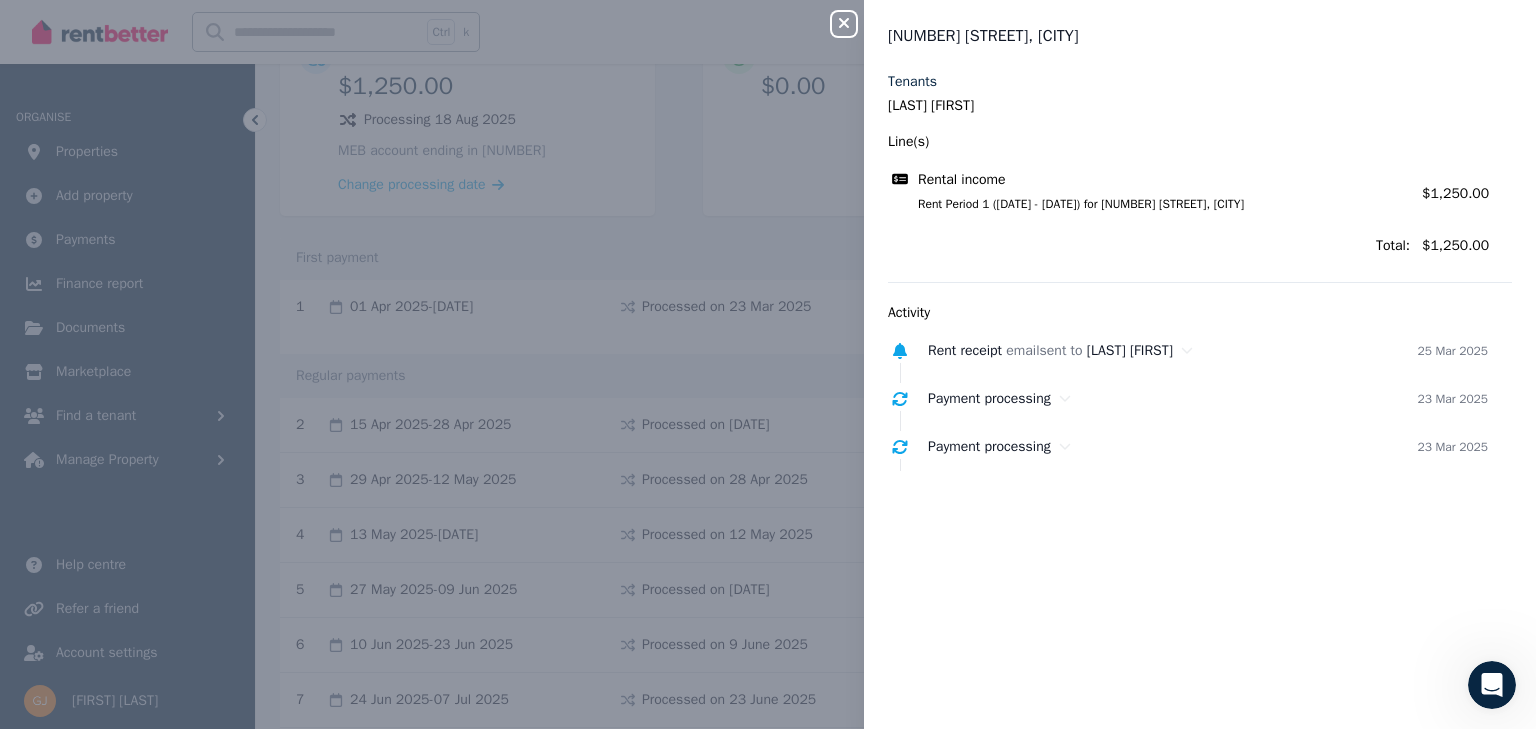 click 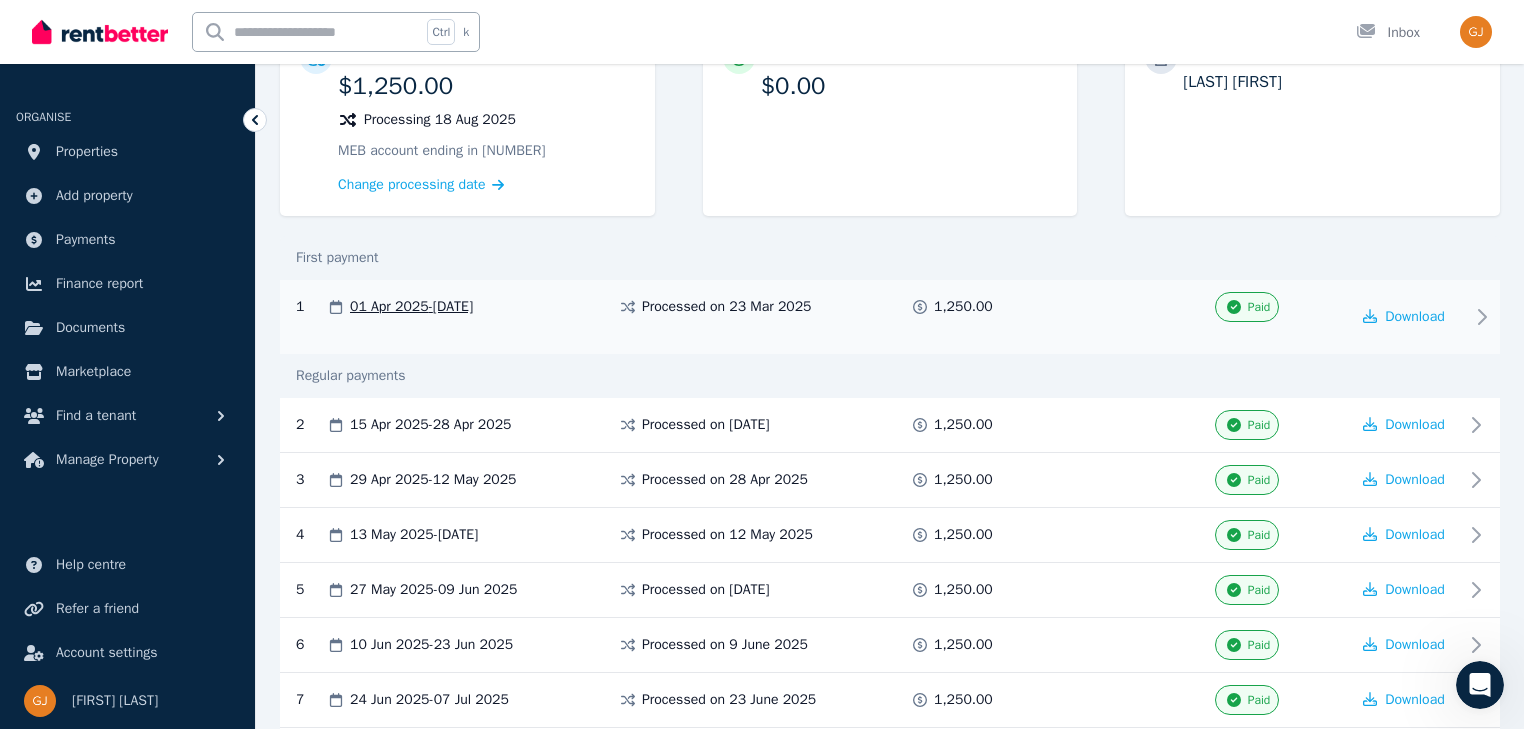 scroll, scrollTop: 0, scrollLeft: 0, axis: both 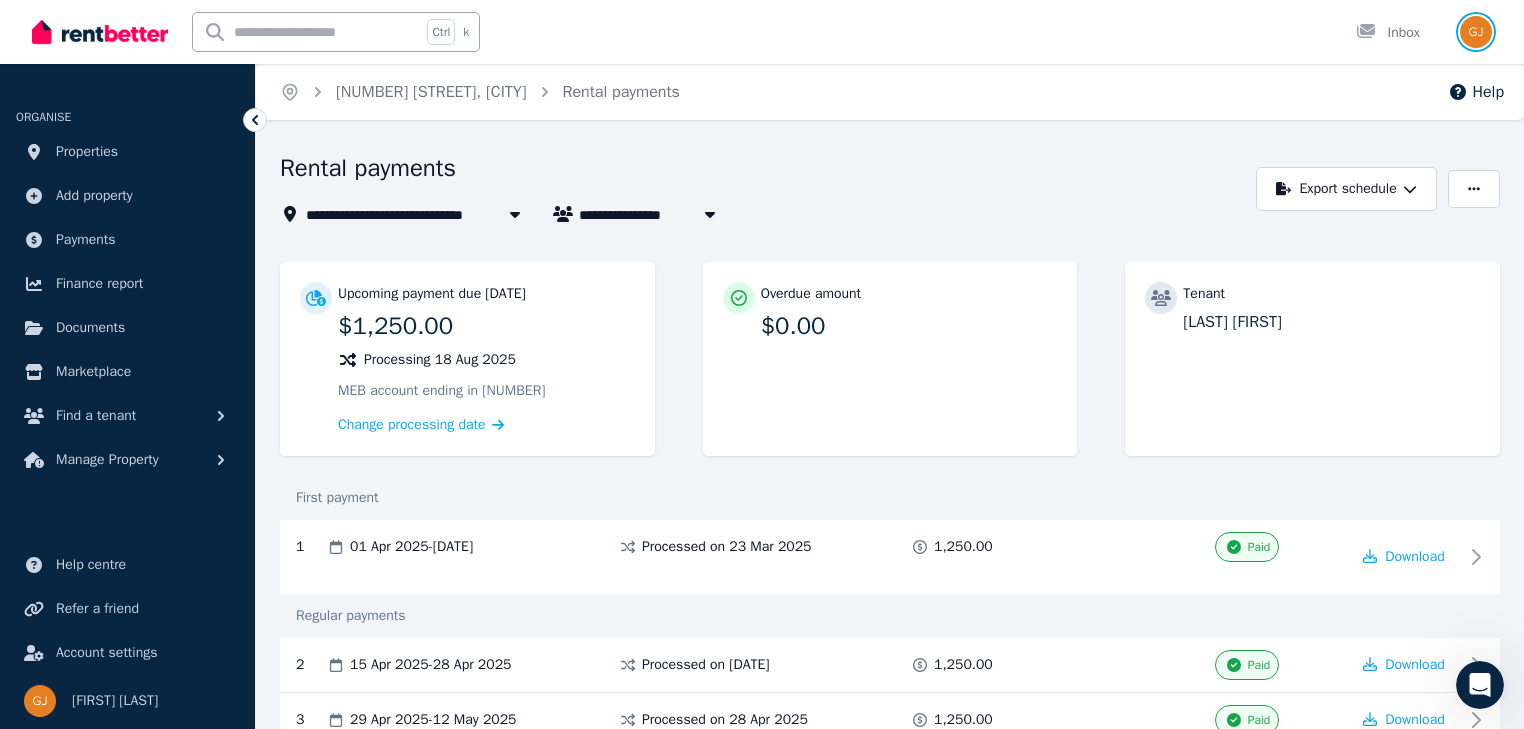 click at bounding box center [1476, 32] 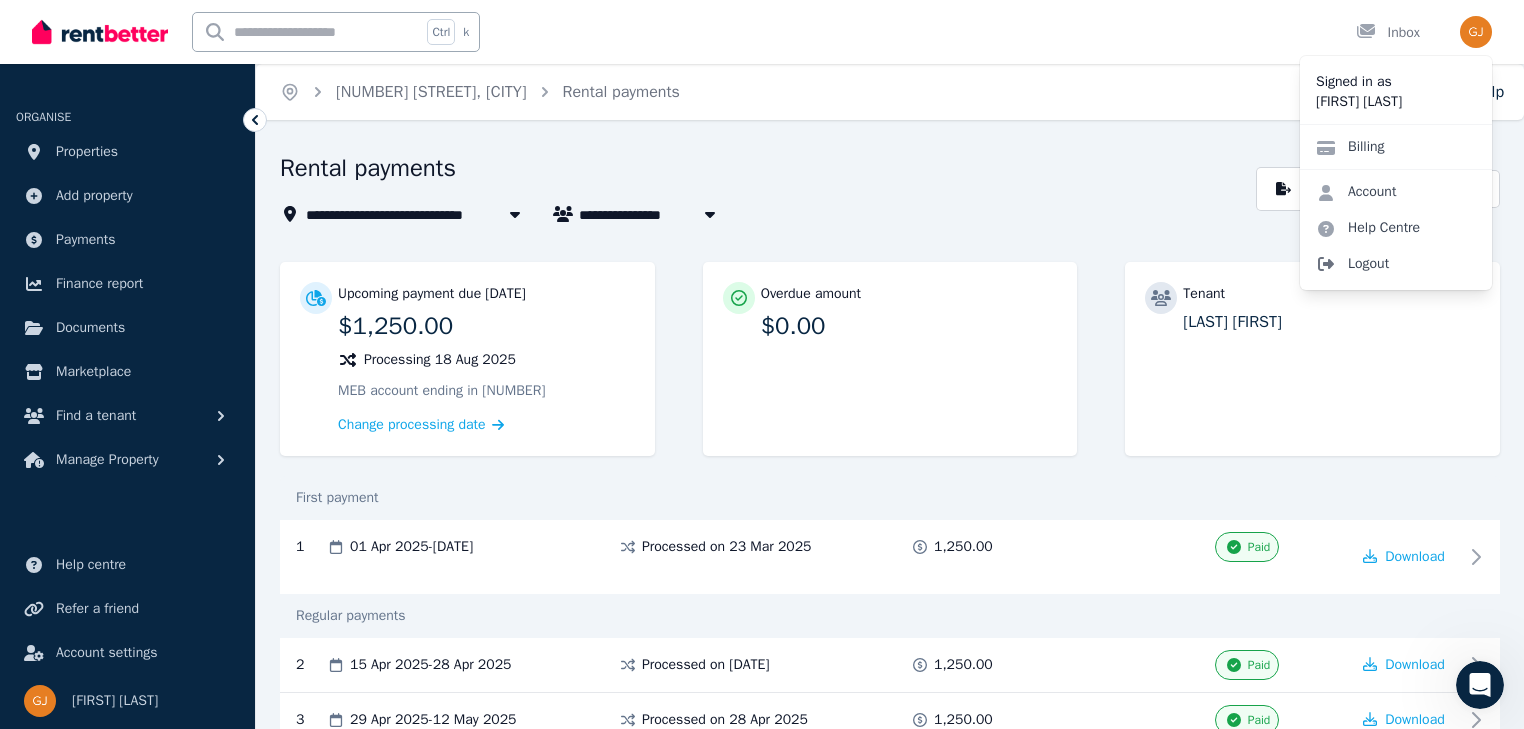 click on "Logout" at bounding box center [1396, 264] 